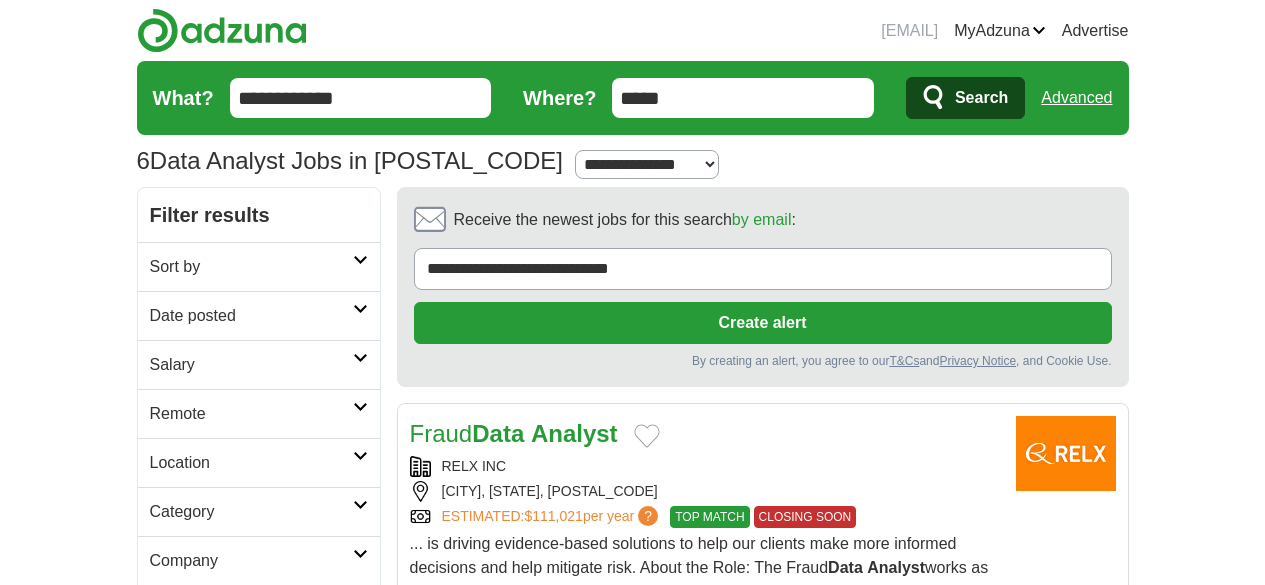 scroll, scrollTop: 0, scrollLeft: 0, axis: both 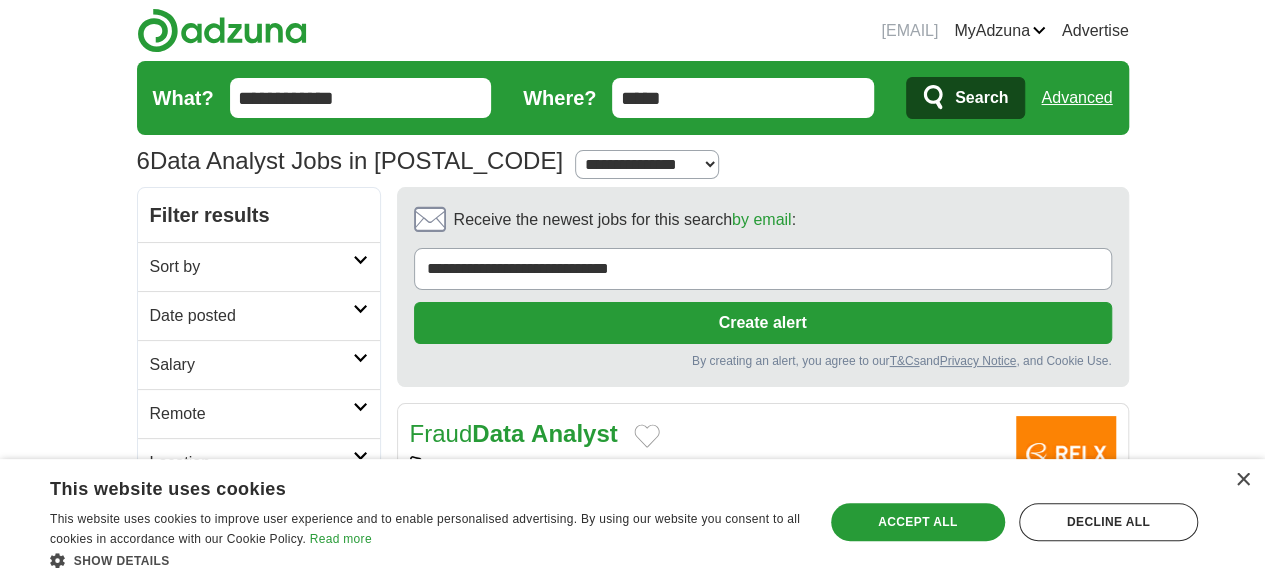 click on "**********" at bounding box center (633, 161) 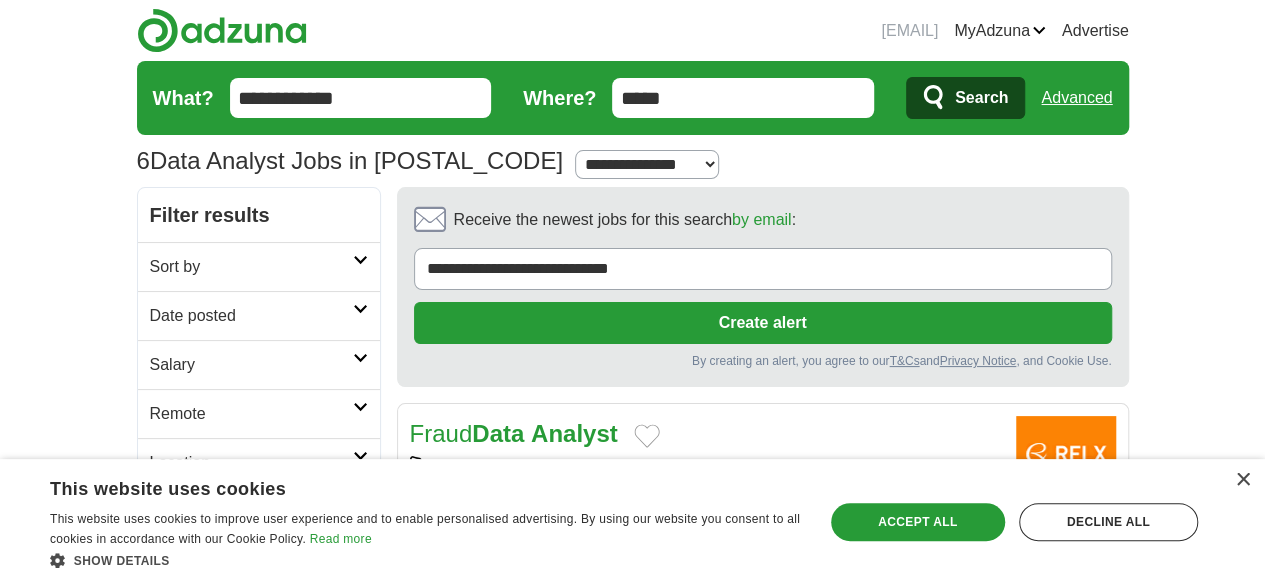 click on "**********" at bounding box center [646, 164] 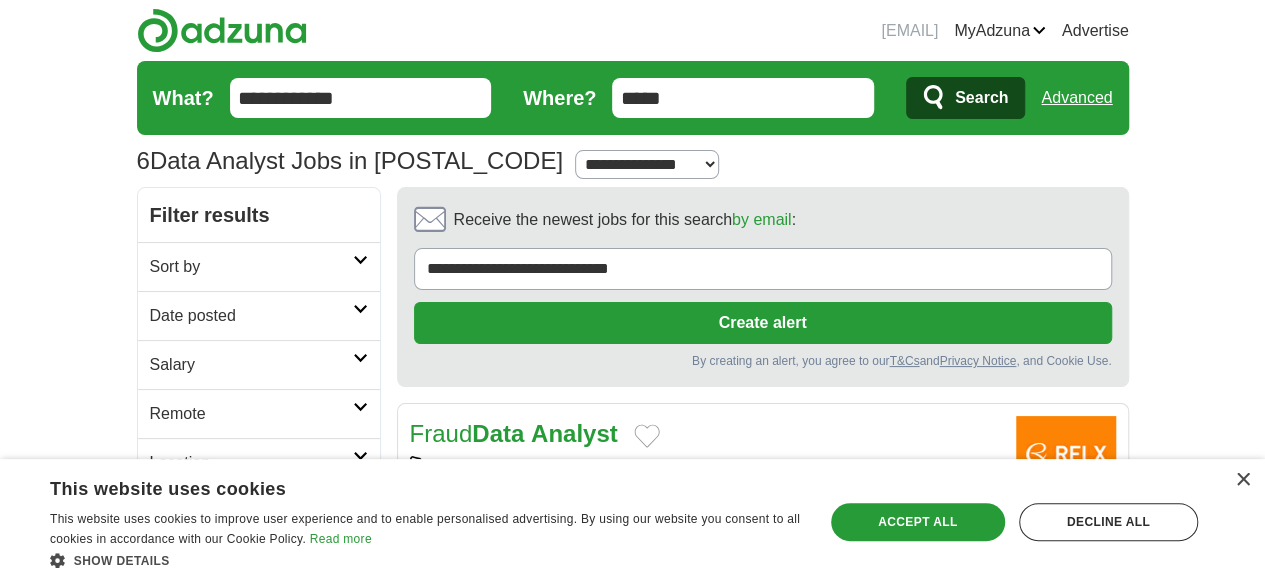 select on "**" 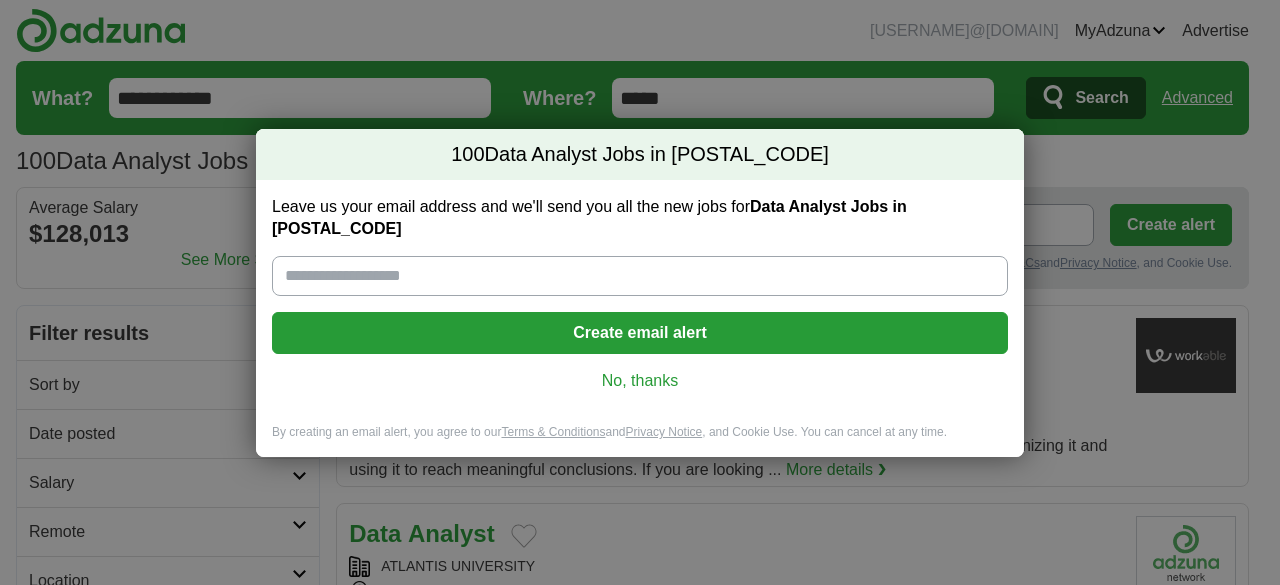 scroll, scrollTop: 0, scrollLeft: 0, axis: both 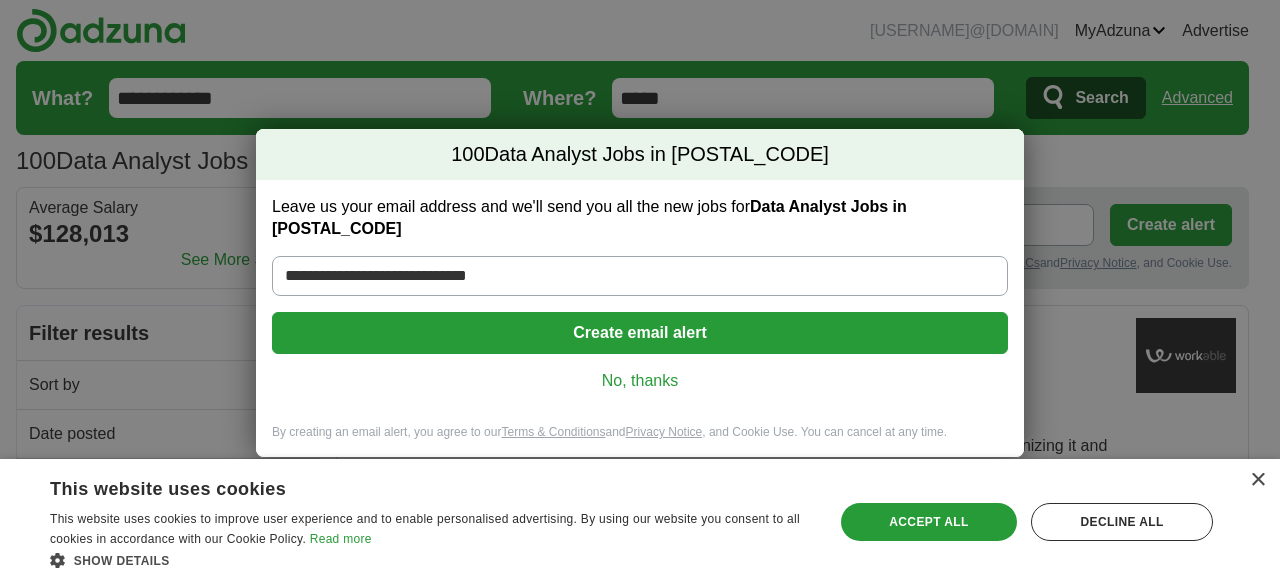 click on "**********" at bounding box center [640, 276] 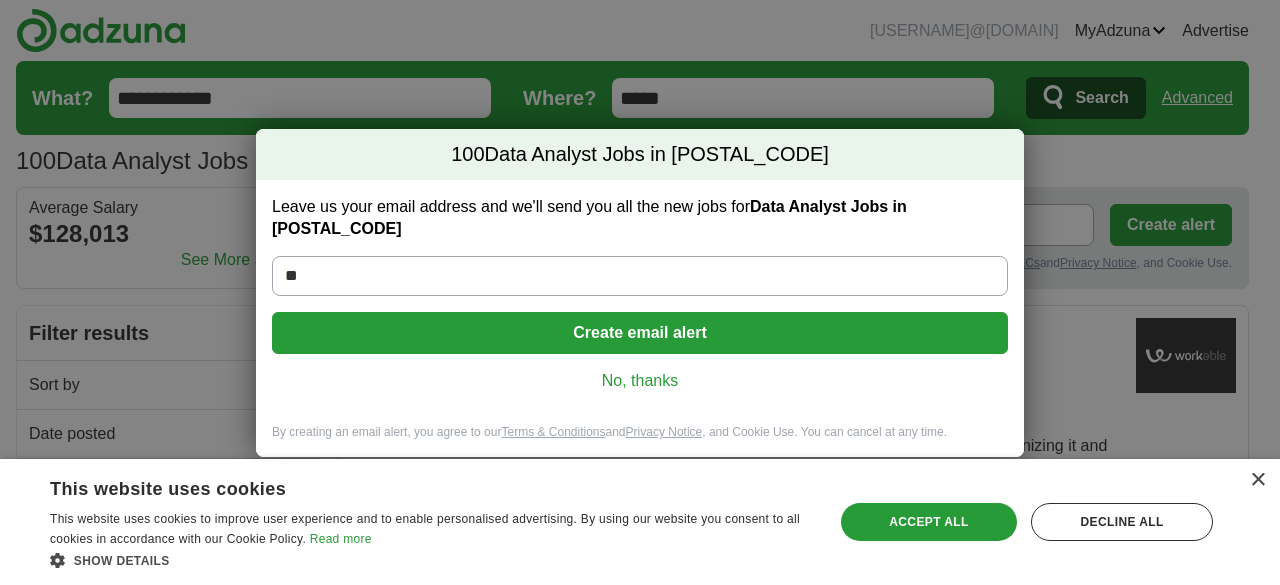 type on "*" 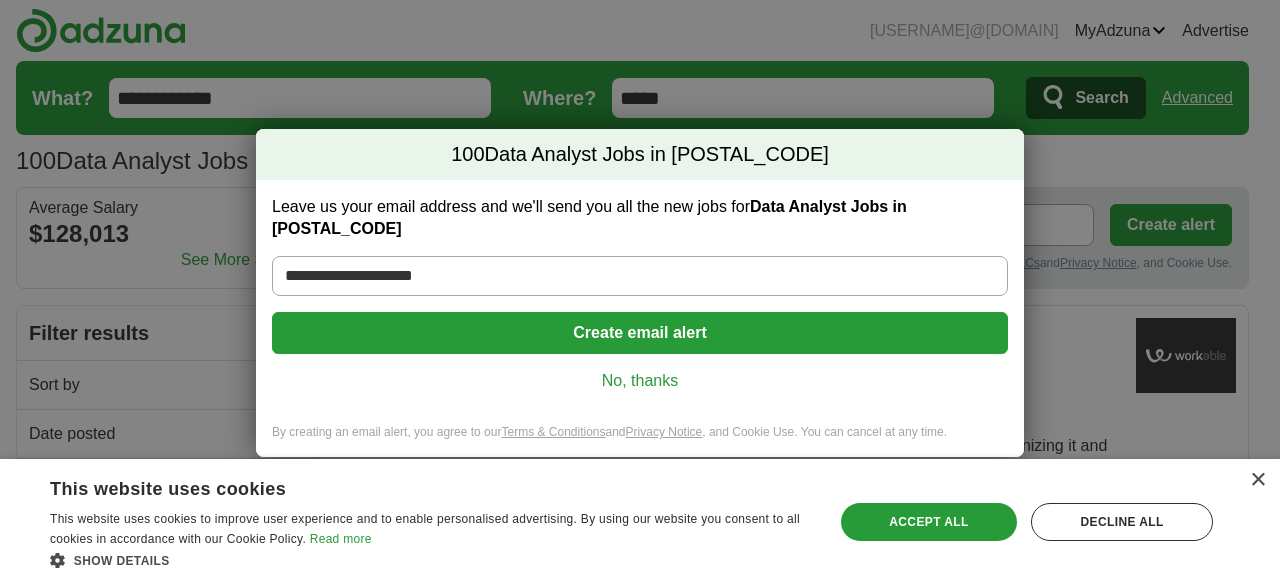 type on "**********" 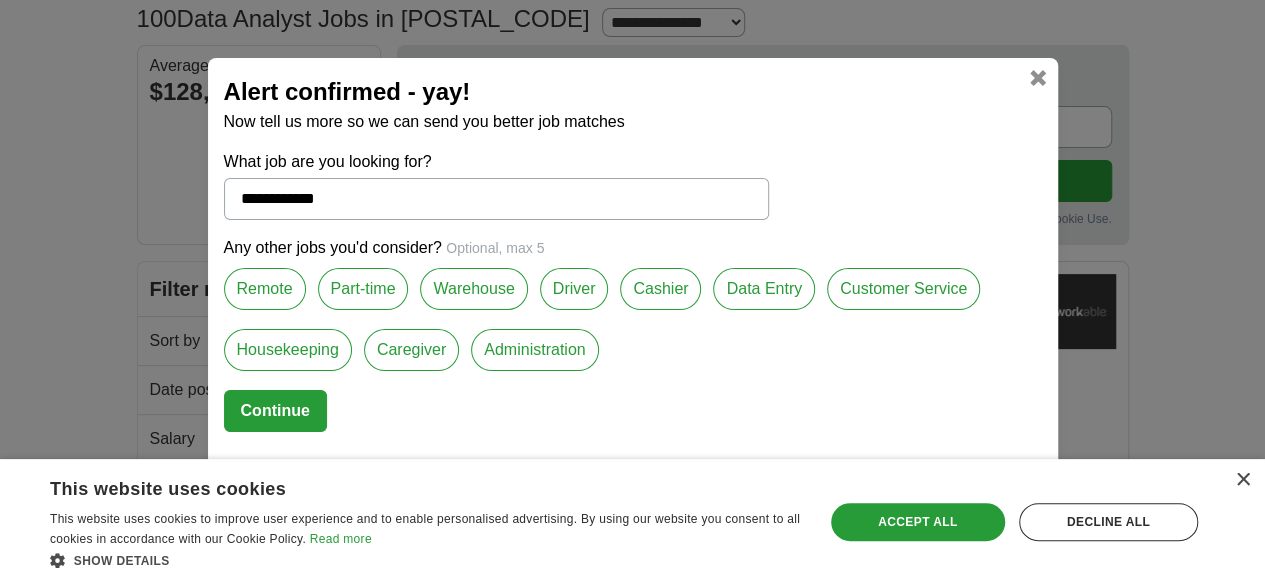 scroll, scrollTop: 167, scrollLeft: 0, axis: vertical 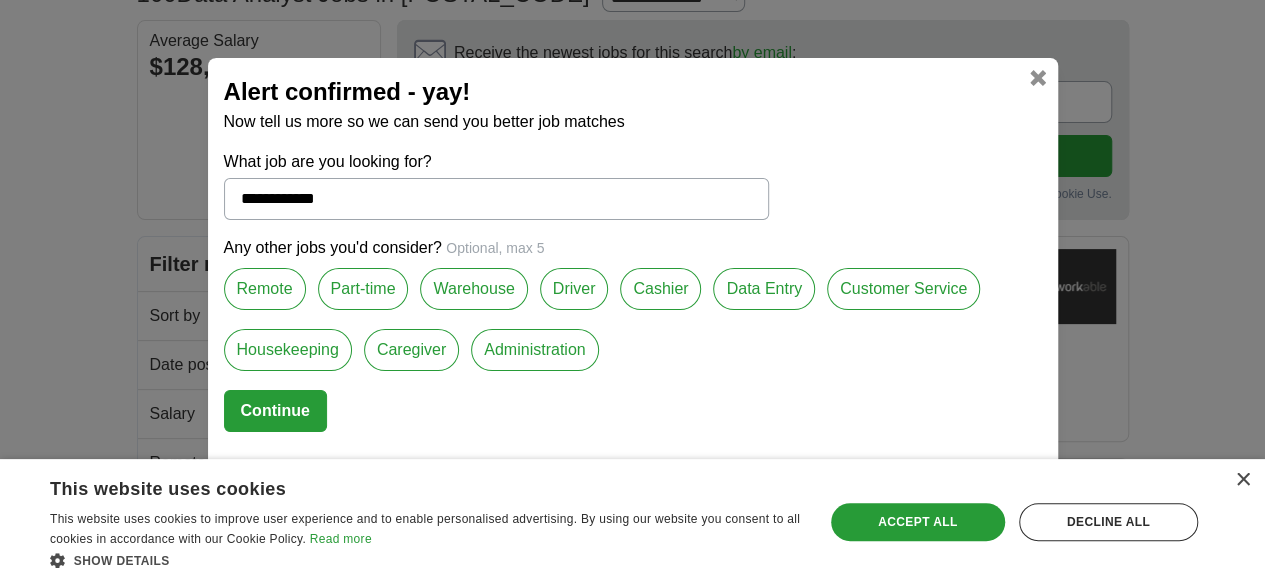 click on "Continue" at bounding box center [275, 411] 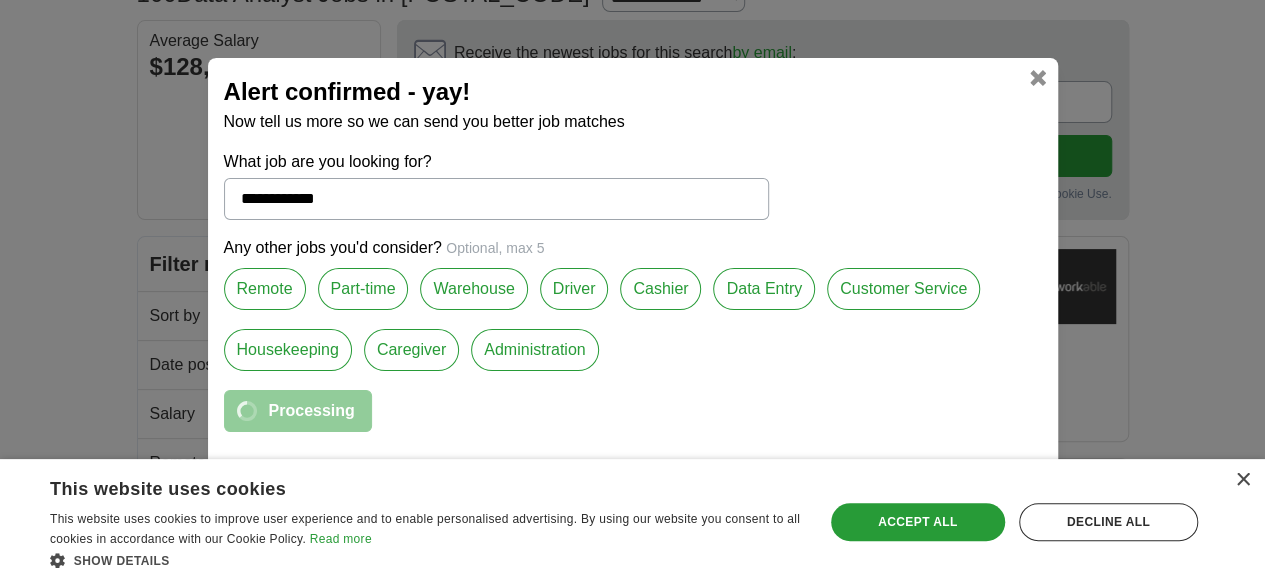 select on "**" 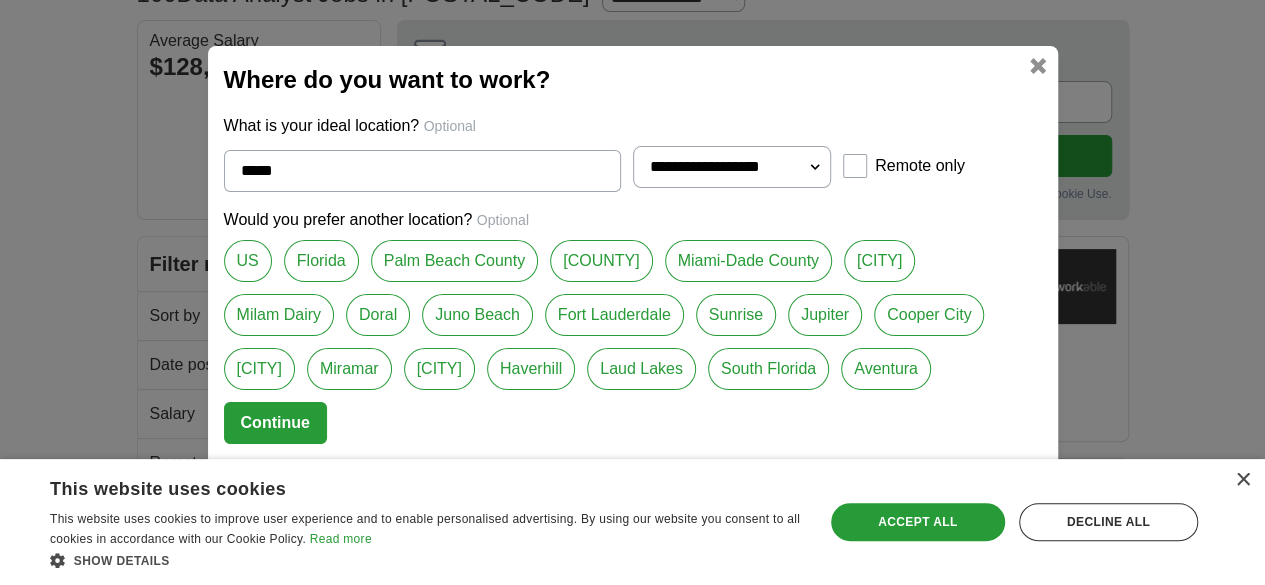 click on "US" at bounding box center [248, 261] 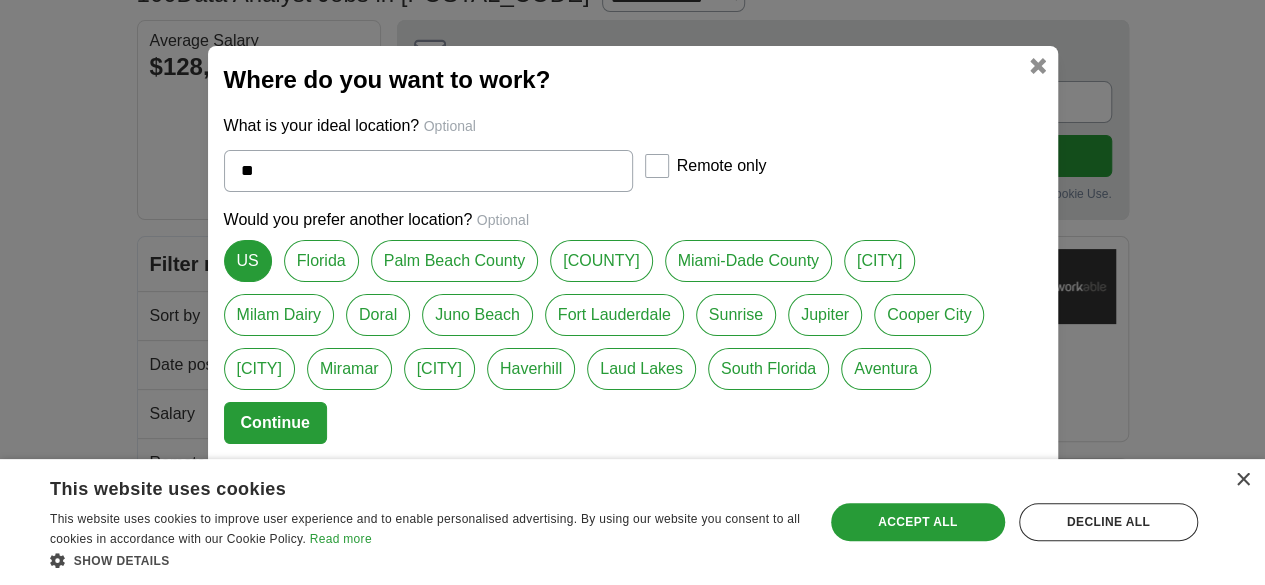 click on "Florida" at bounding box center [321, 261] 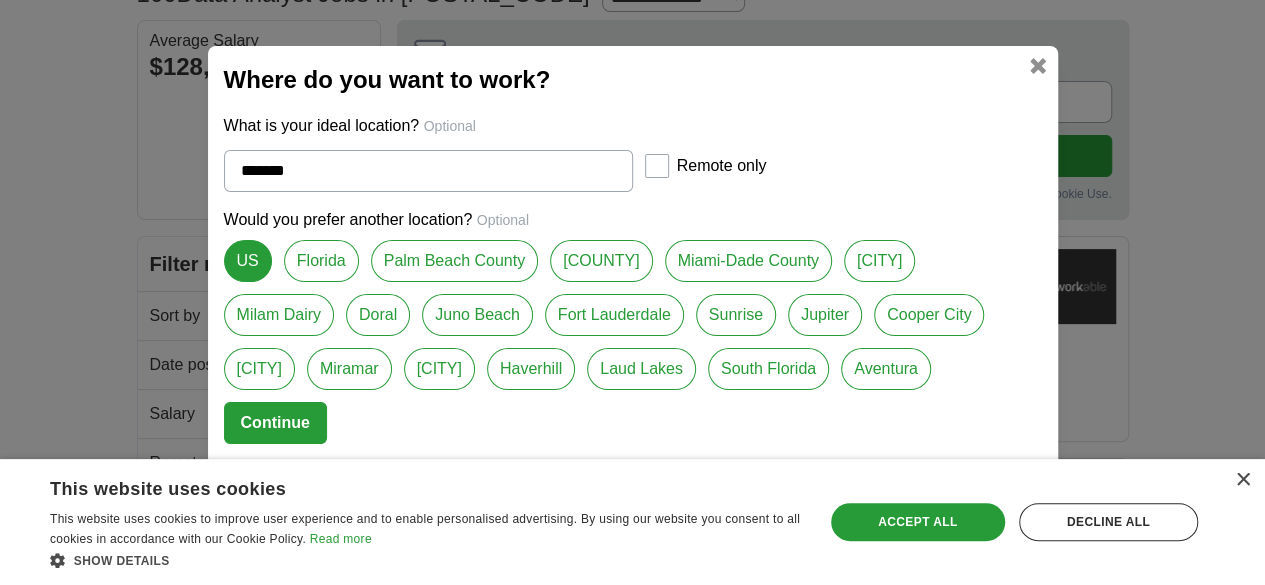 select on "**" 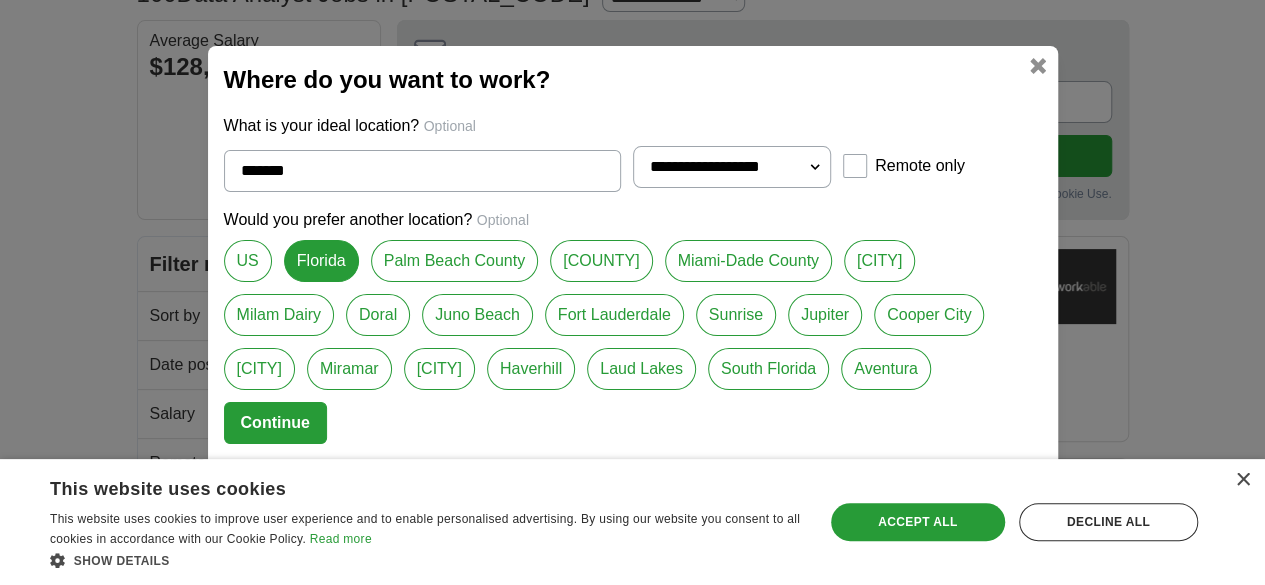click on "Palm Beach County" at bounding box center [454, 261] 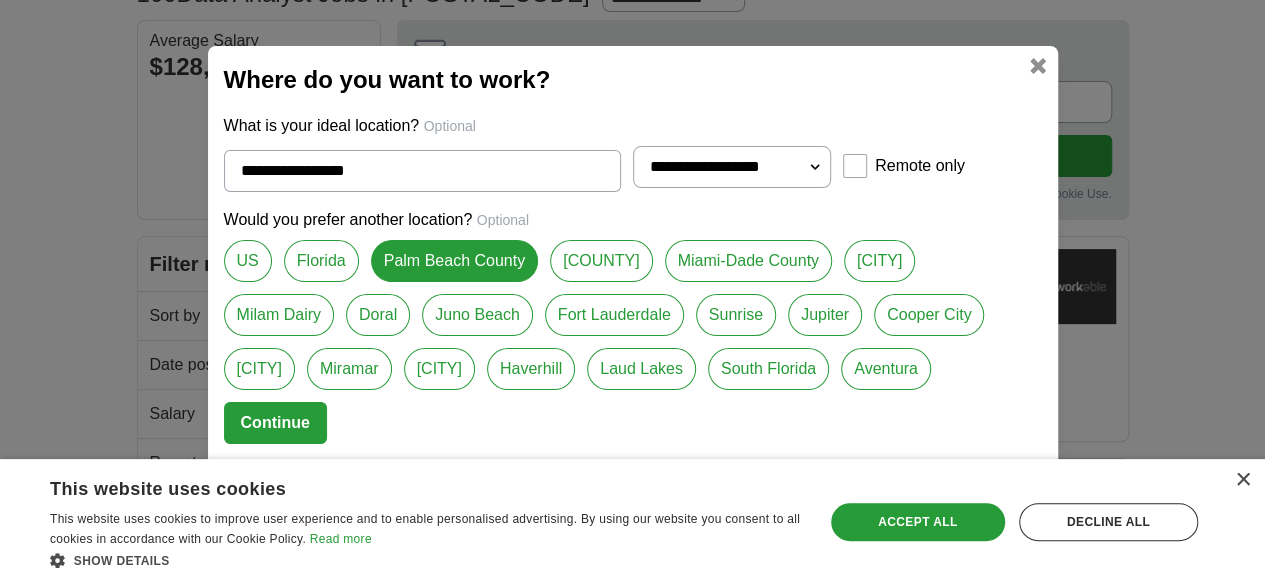 click on "Florida" at bounding box center [321, 261] 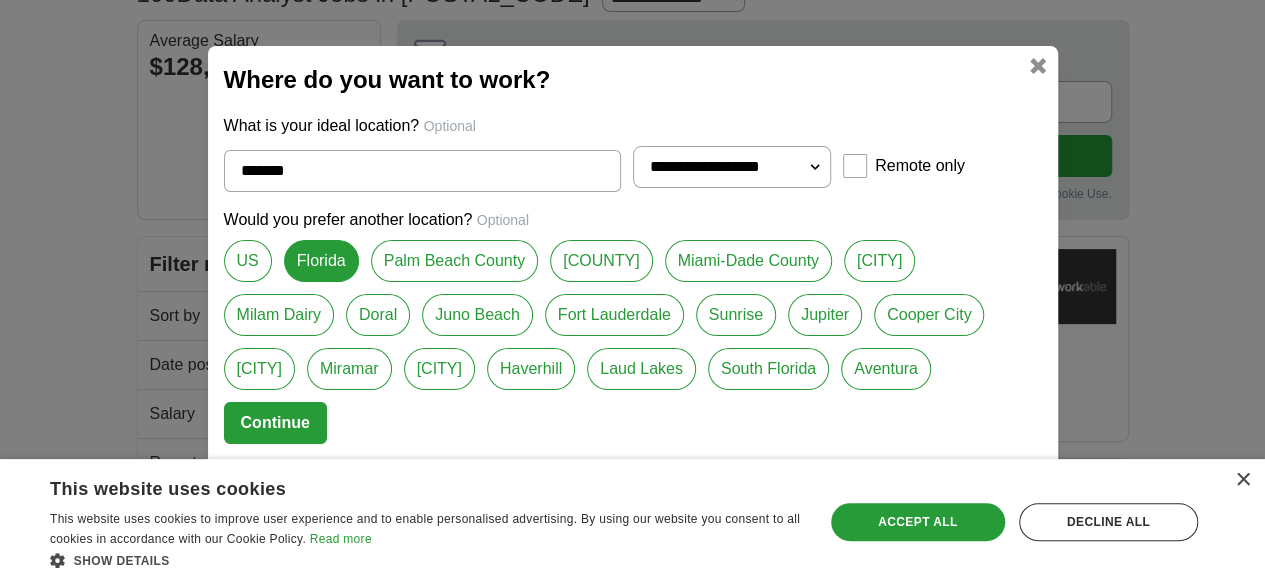 click on "Continue" at bounding box center [275, 423] 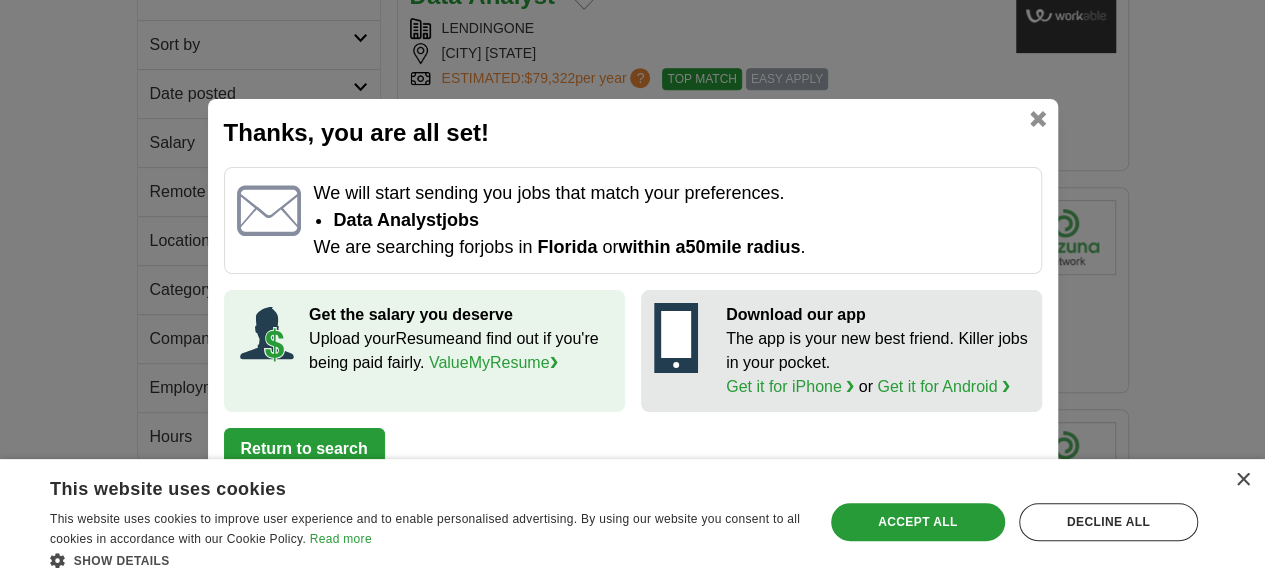 scroll, scrollTop: 439, scrollLeft: 0, axis: vertical 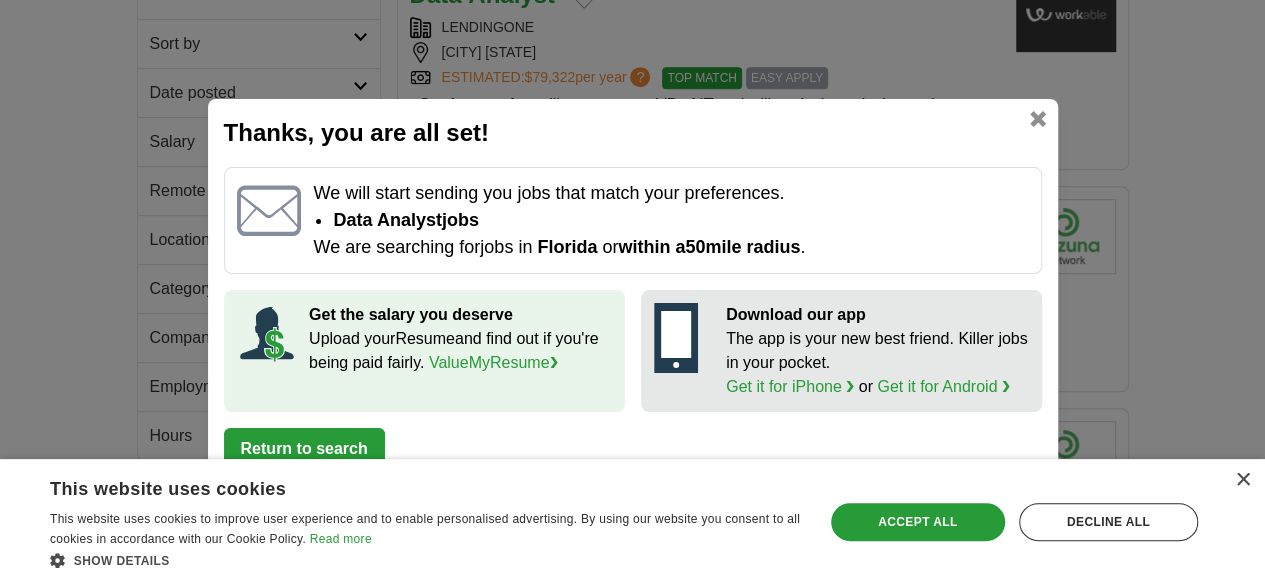 click on "Return to search" at bounding box center [304, 449] 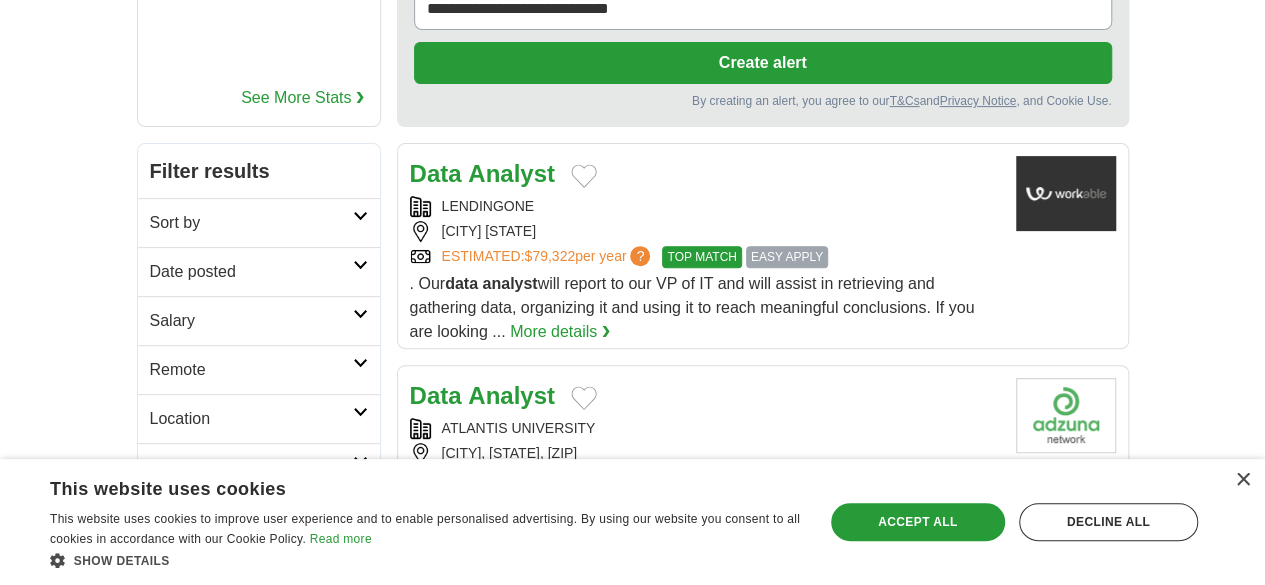 scroll, scrollTop: 261, scrollLeft: 0, axis: vertical 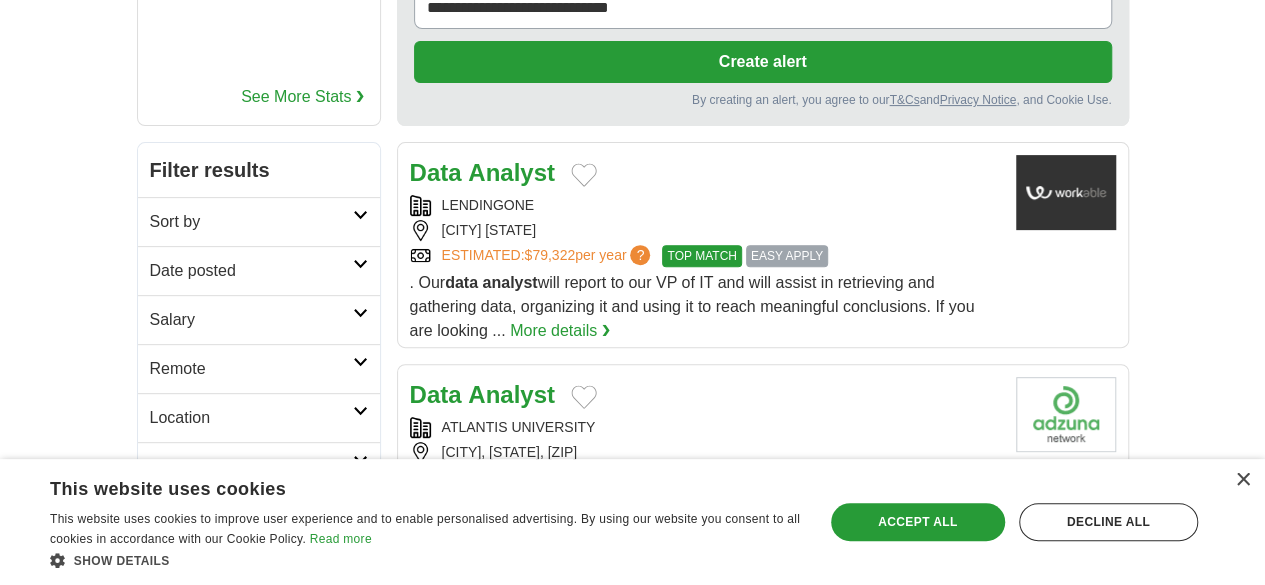click on "More details ❯" at bounding box center (679, 553) 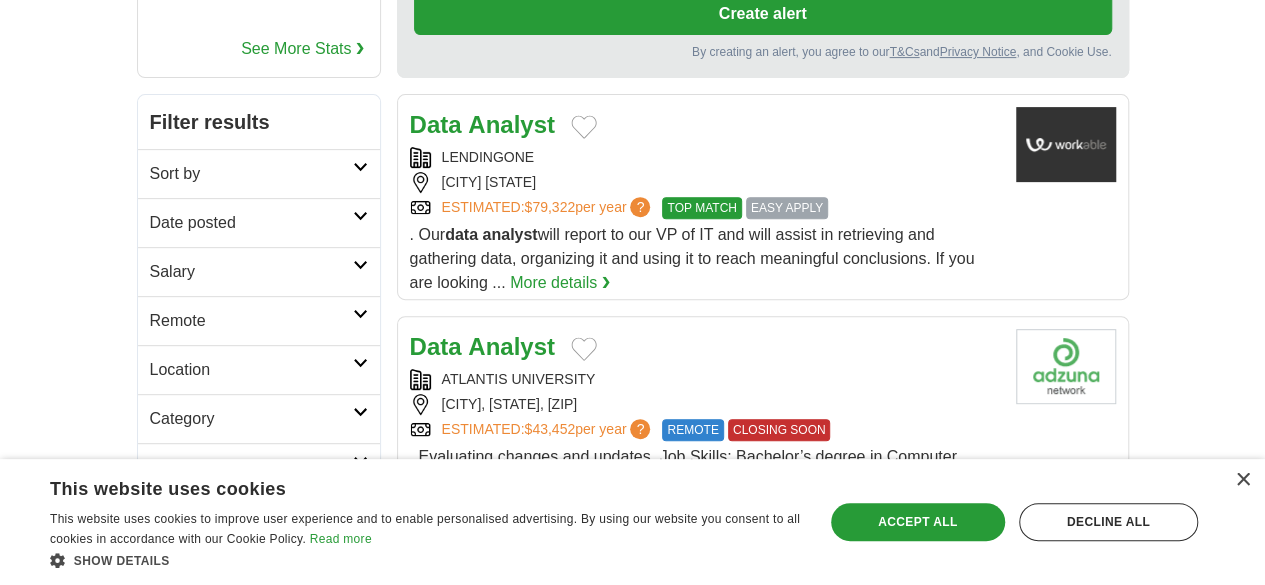 scroll, scrollTop: 310, scrollLeft: 0, axis: vertical 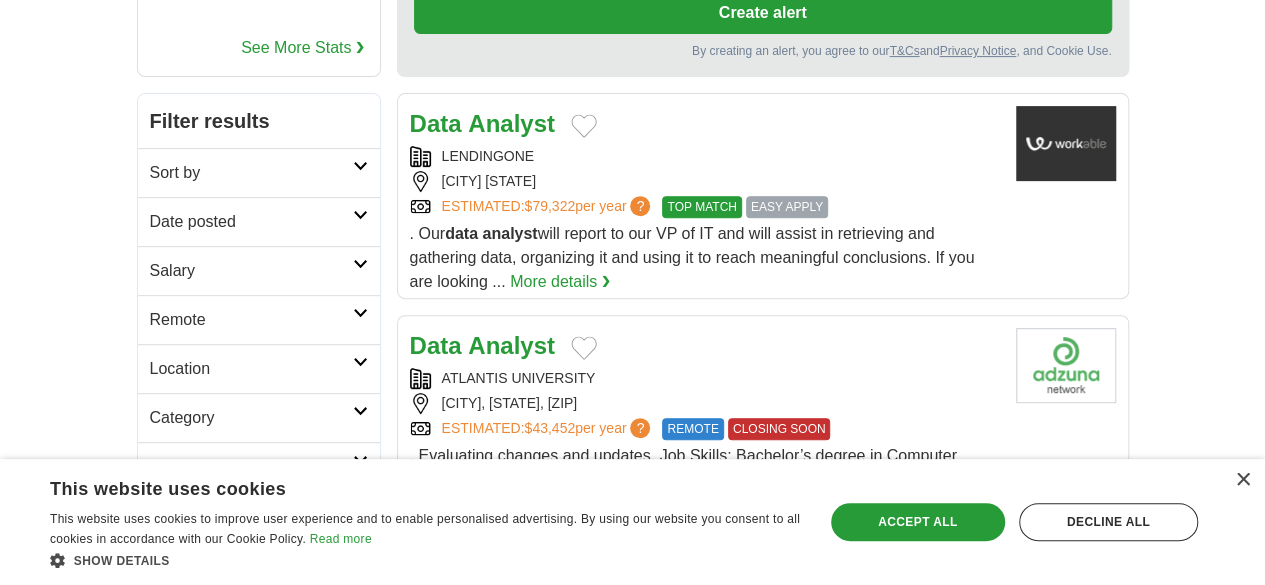 click on "More details ❯" at bounding box center [560, 282] 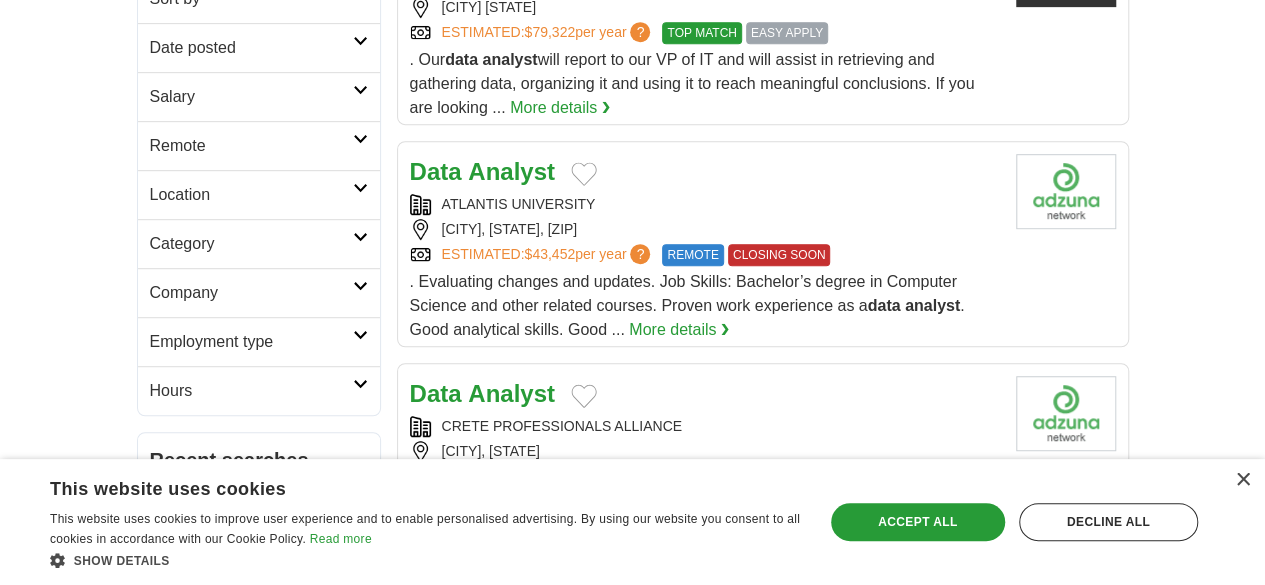 scroll, scrollTop: 485, scrollLeft: 0, axis: vertical 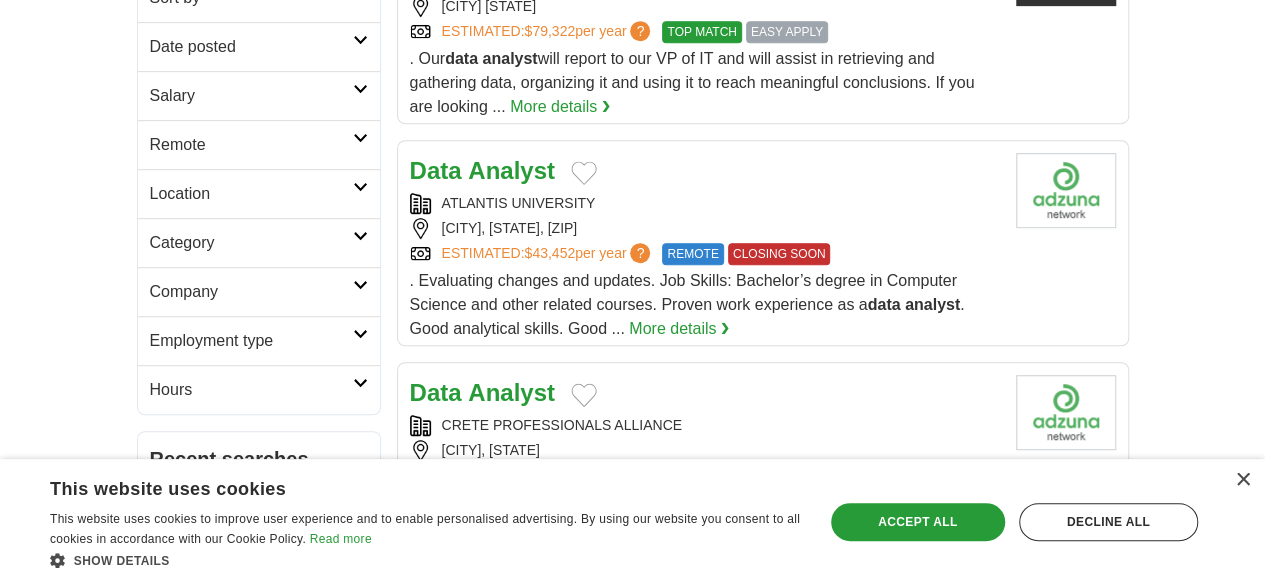 click on "Analyst" at bounding box center (511, 392) 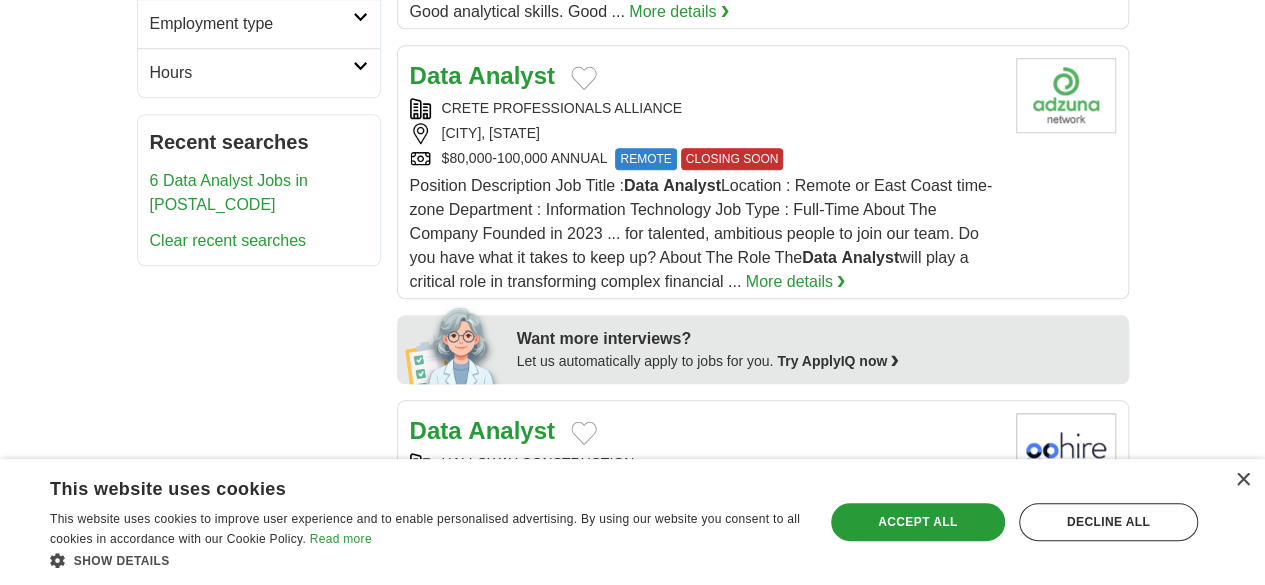 scroll, scrollTop: 804, scrollLeft: 0, axis: vertical 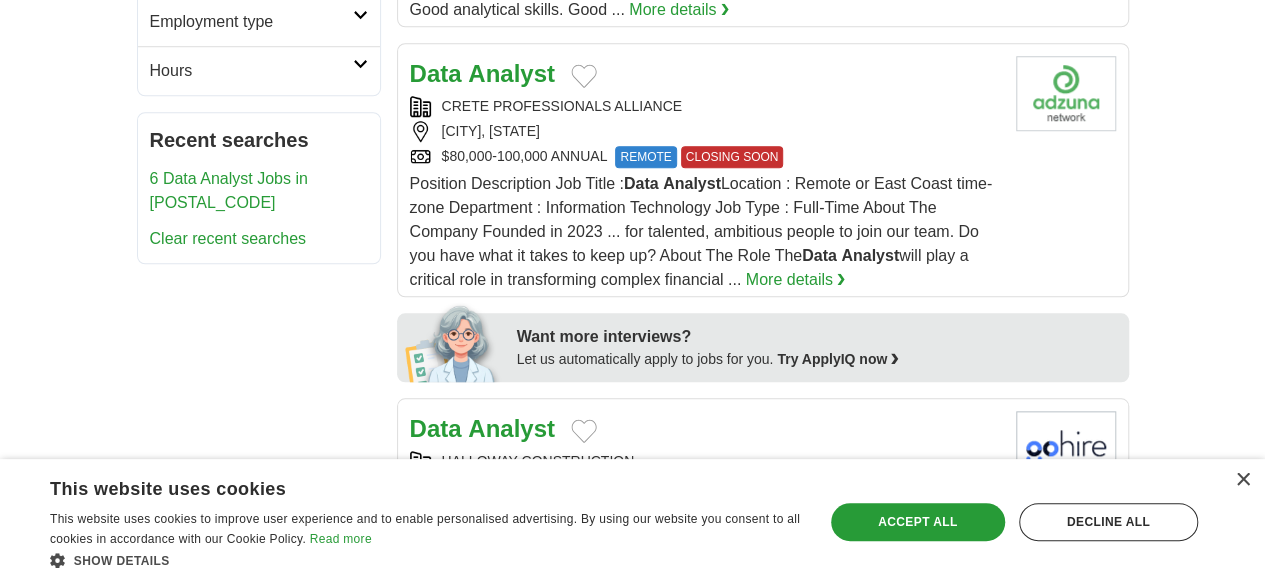 click on "Analyst" at bounding box center (511, 428) 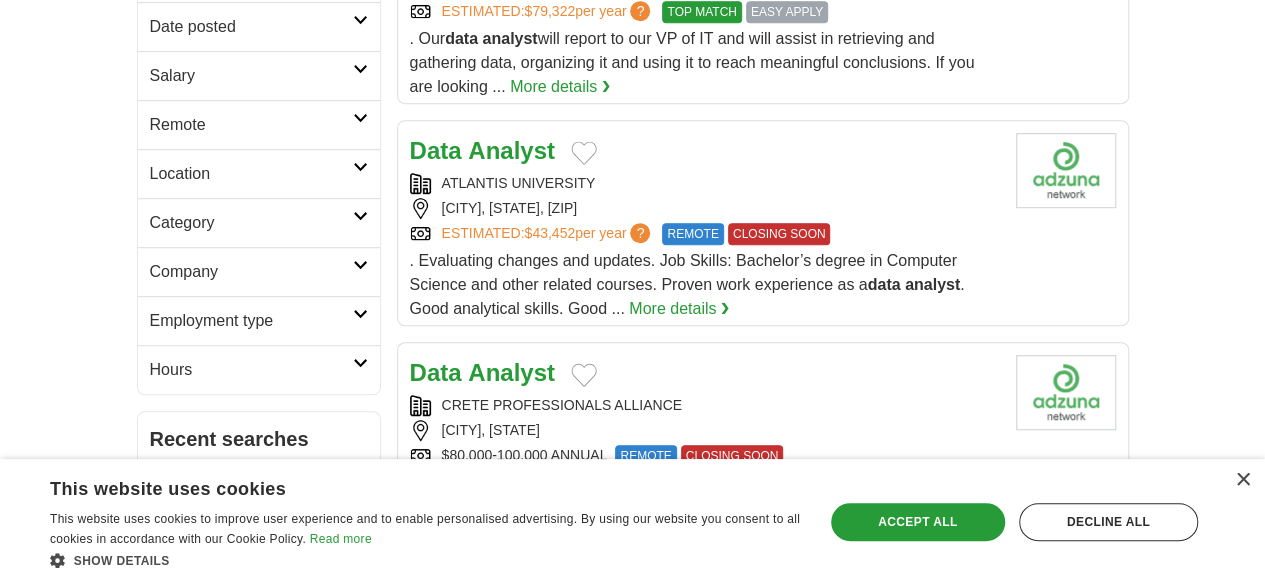 scroll, scrollTop: 504, scrollLeft: 0, axis: vertical 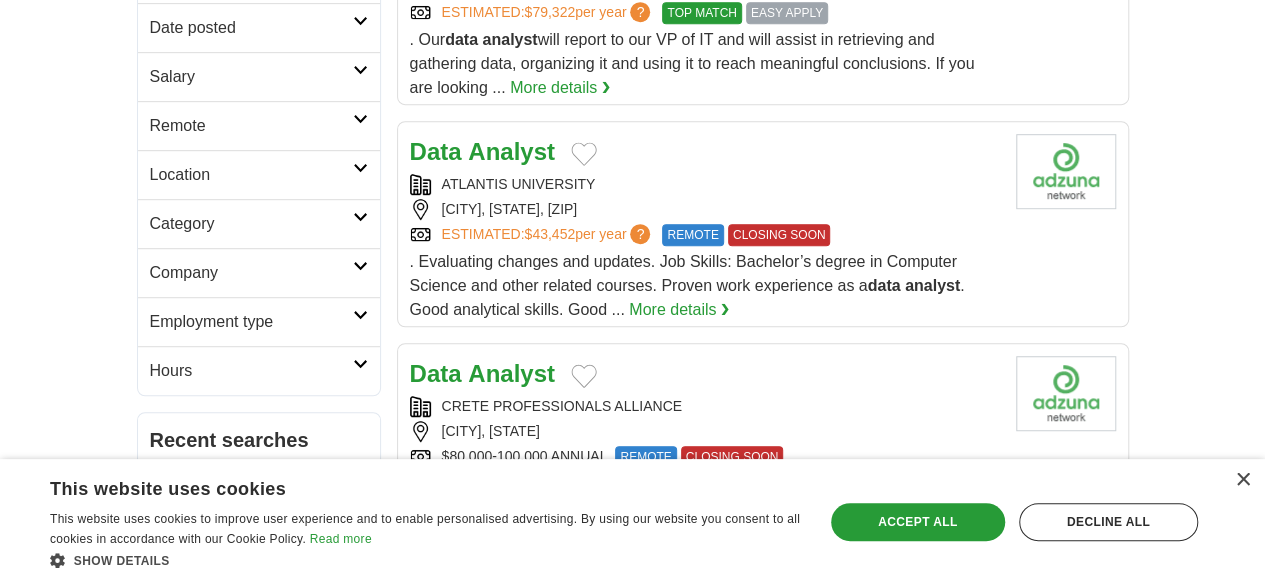 click on "Analyst" at bounding box center [511, 373] 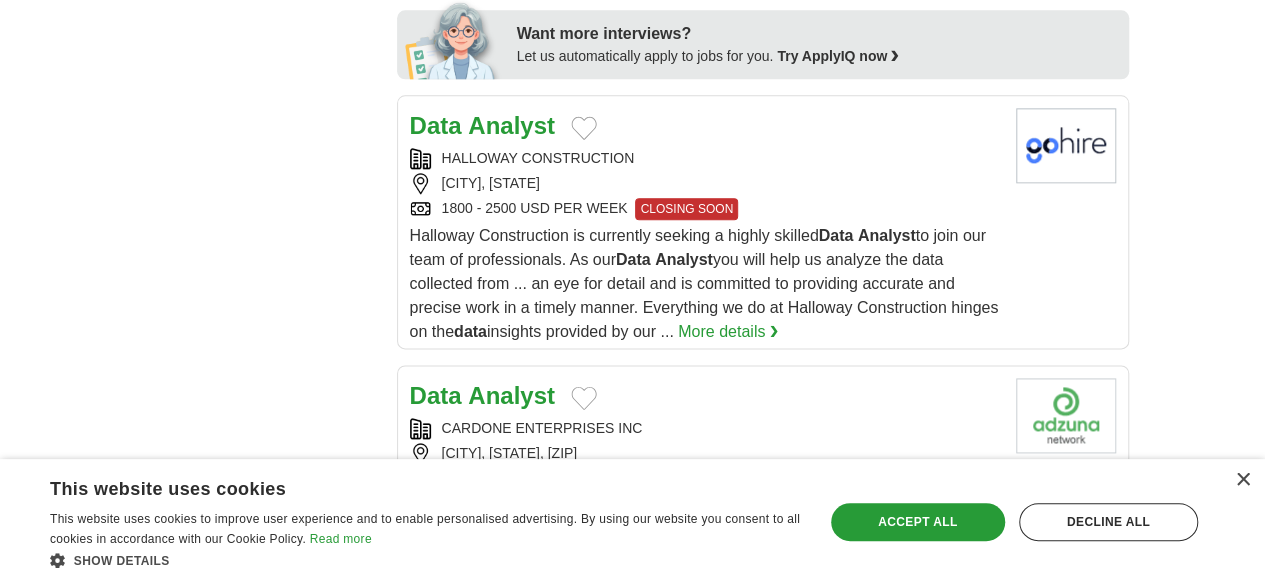 scroll, scrollTop: 1108, scrollLeft: 0, axis: vertical 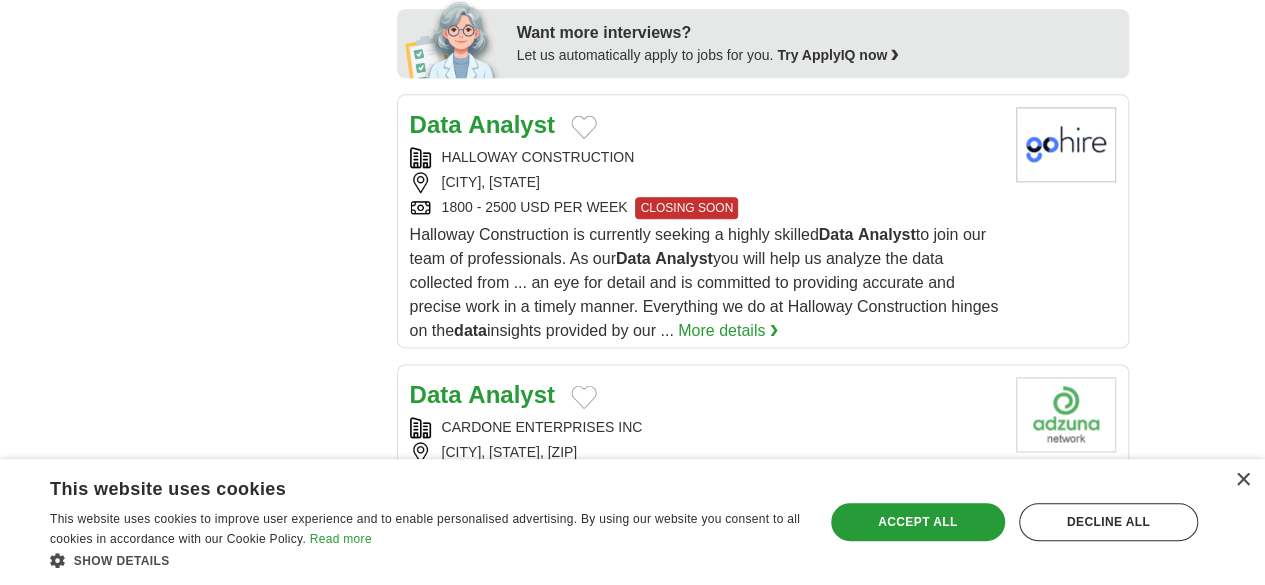 click on "More details ❯" at bounding box center [803, 600] 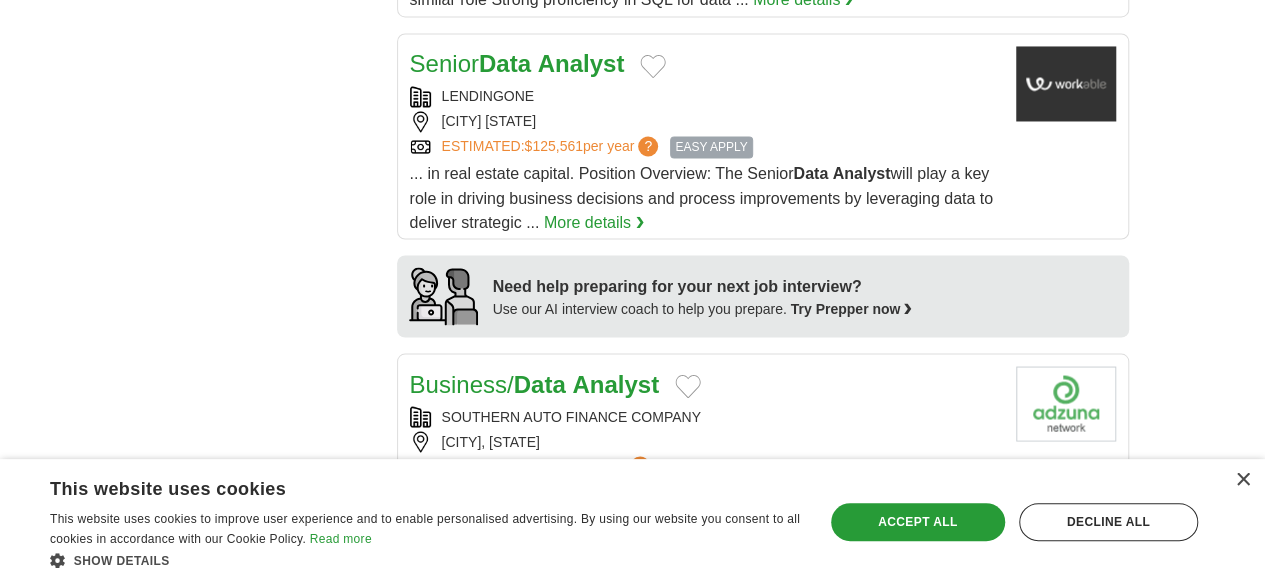 scroll, scrollTop: 1707, scrollLeft: 0, axis: vertical 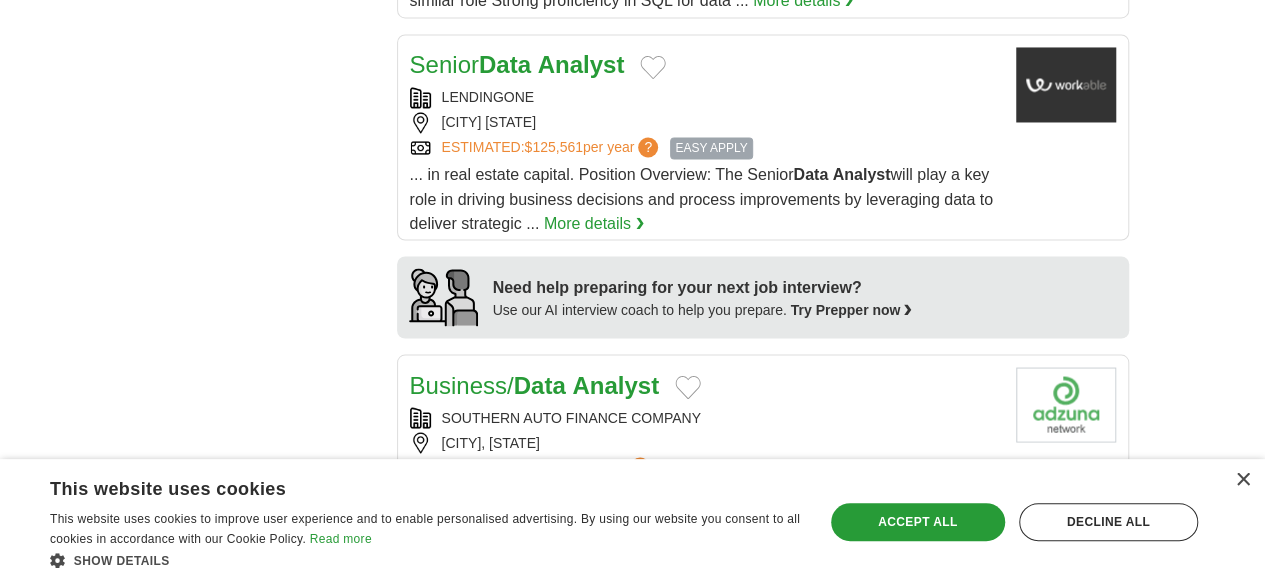 click on "Analyst" at bounding box center [615, 384] 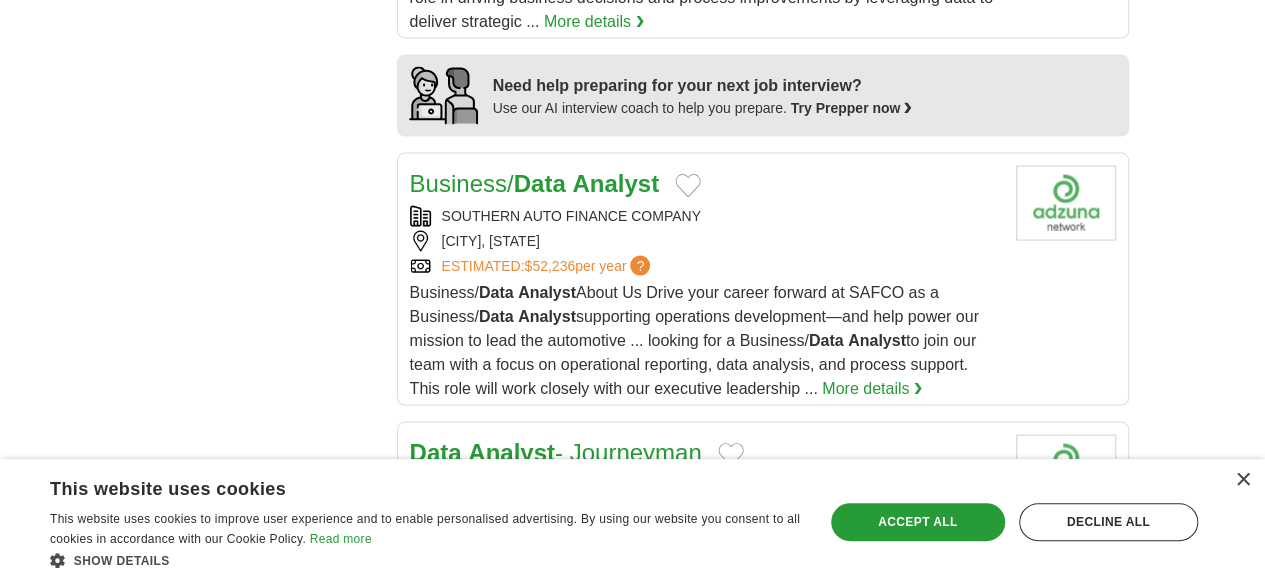 scroll, scrollTop: 1911, scrollLeft: 0, axis: vertical 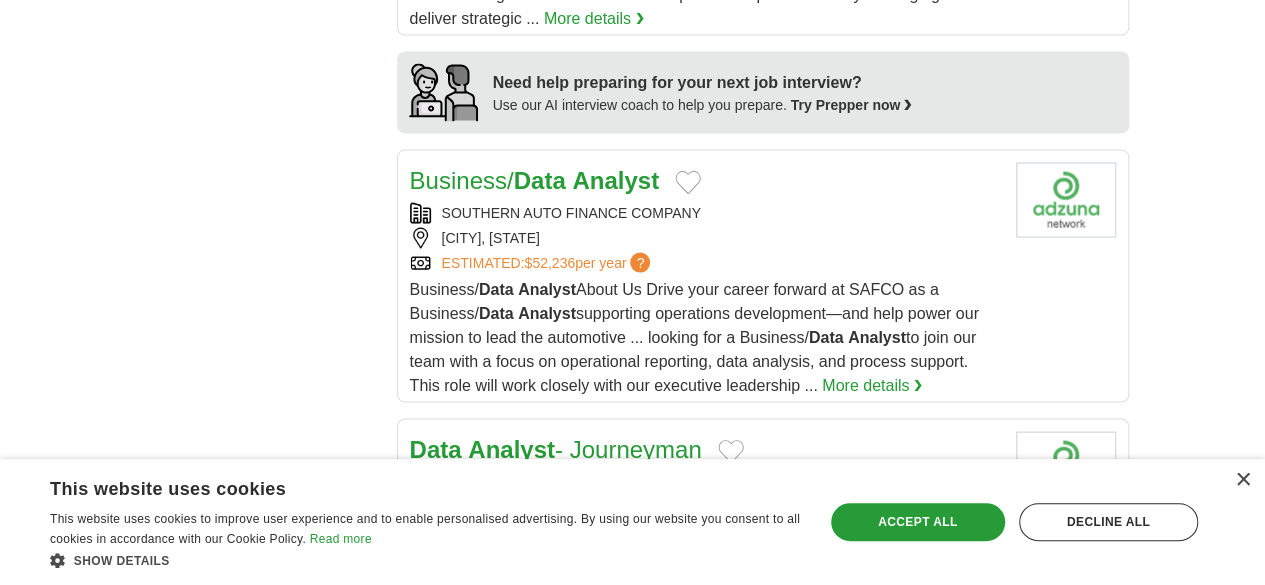 click on "Data   Analyst  - Journeyman" at bounding box center (556, 449) 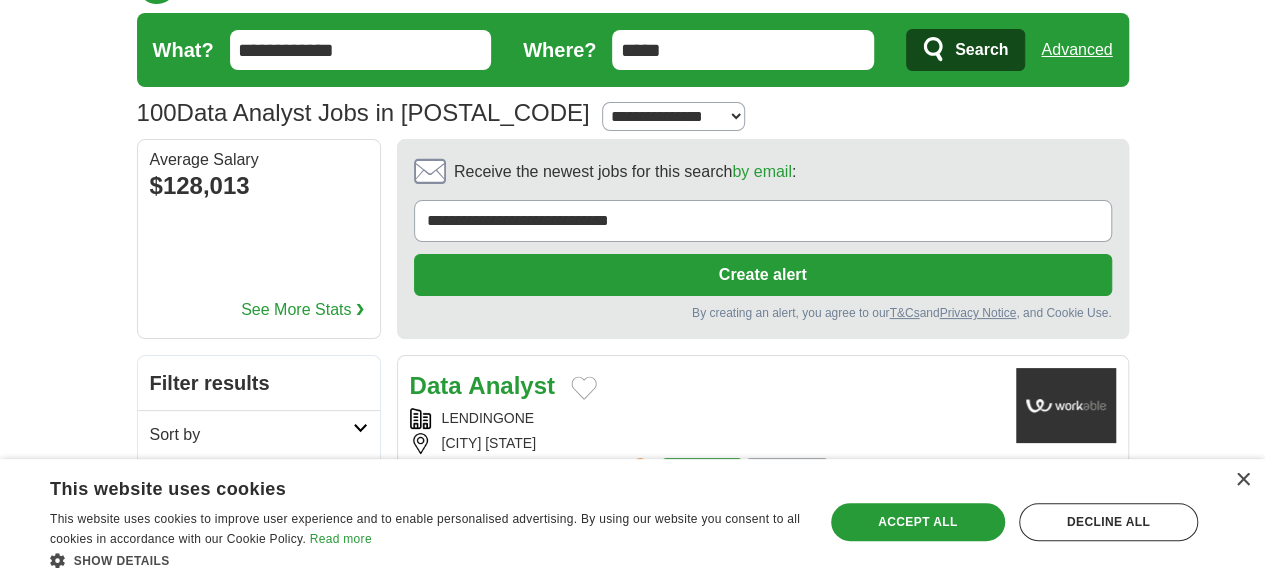 scroll, scrollTop: 0, scrollLeft: 0, axis: both 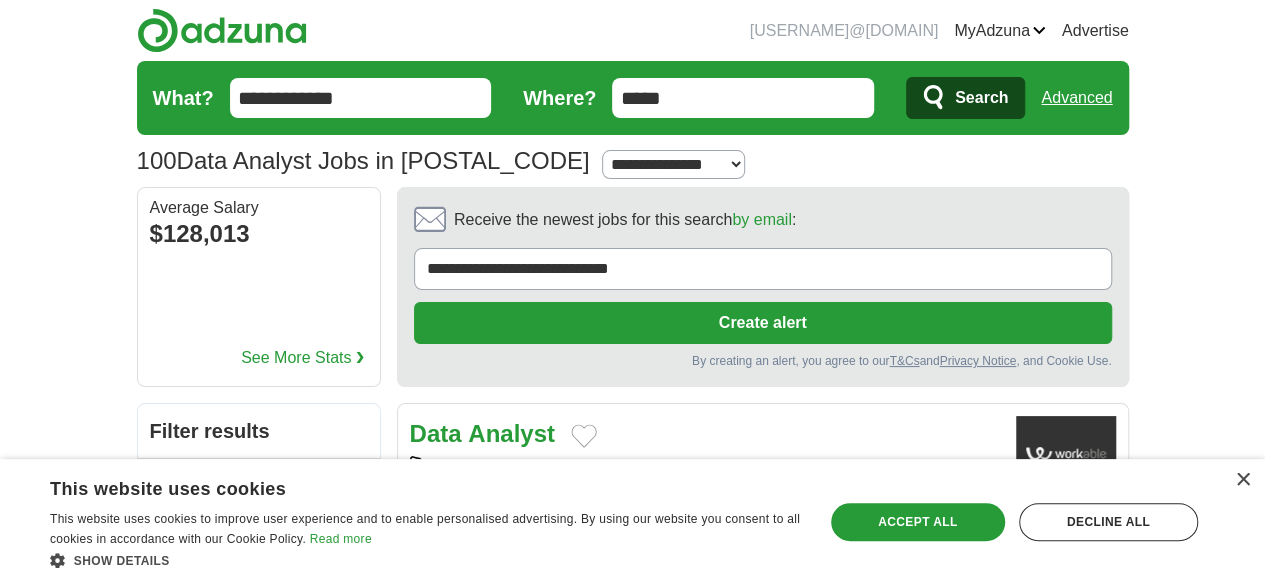 click on "$128,013" at bounding box center (259, 234) 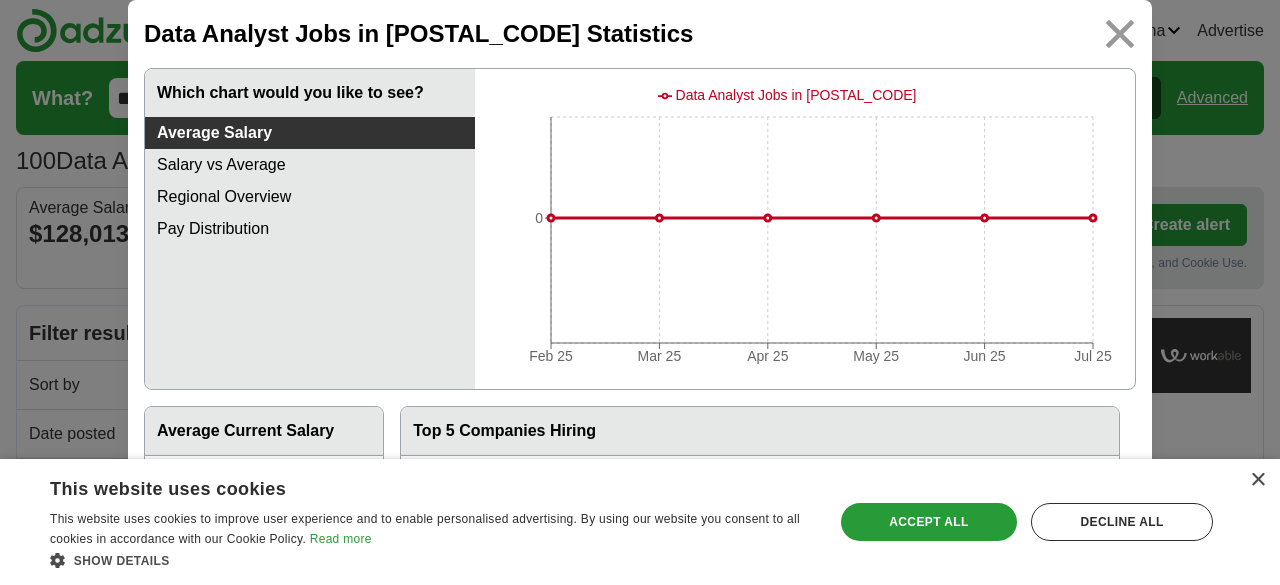 click at bounding box center [1120, 34] 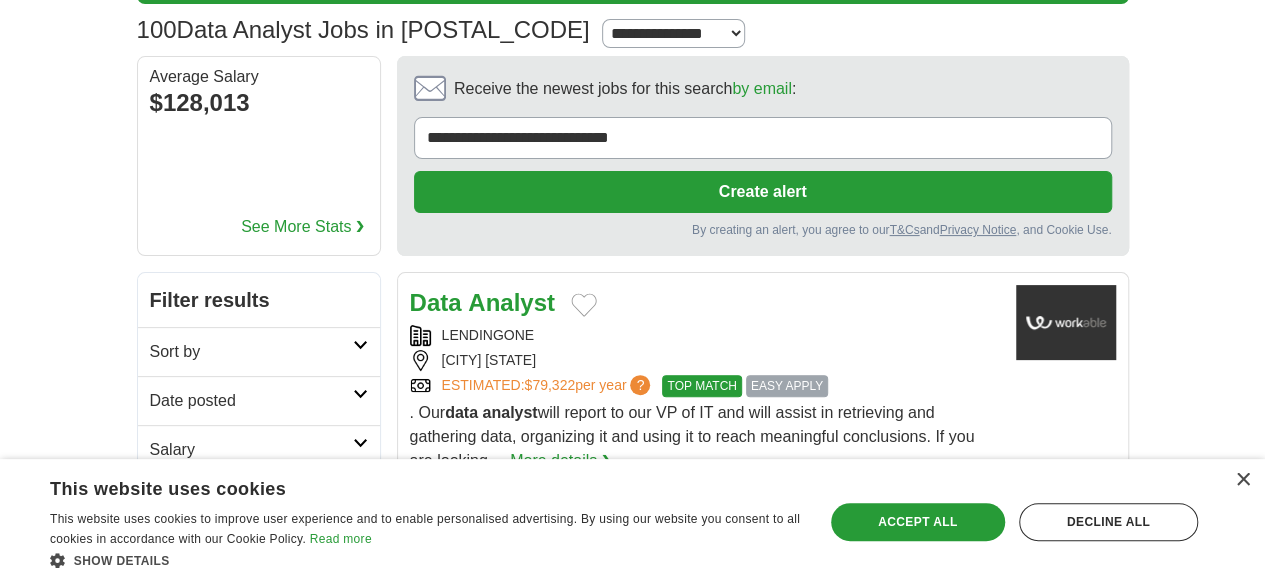 scroll, scrollTop: 144, scrollLeft: 0, axis: vertical 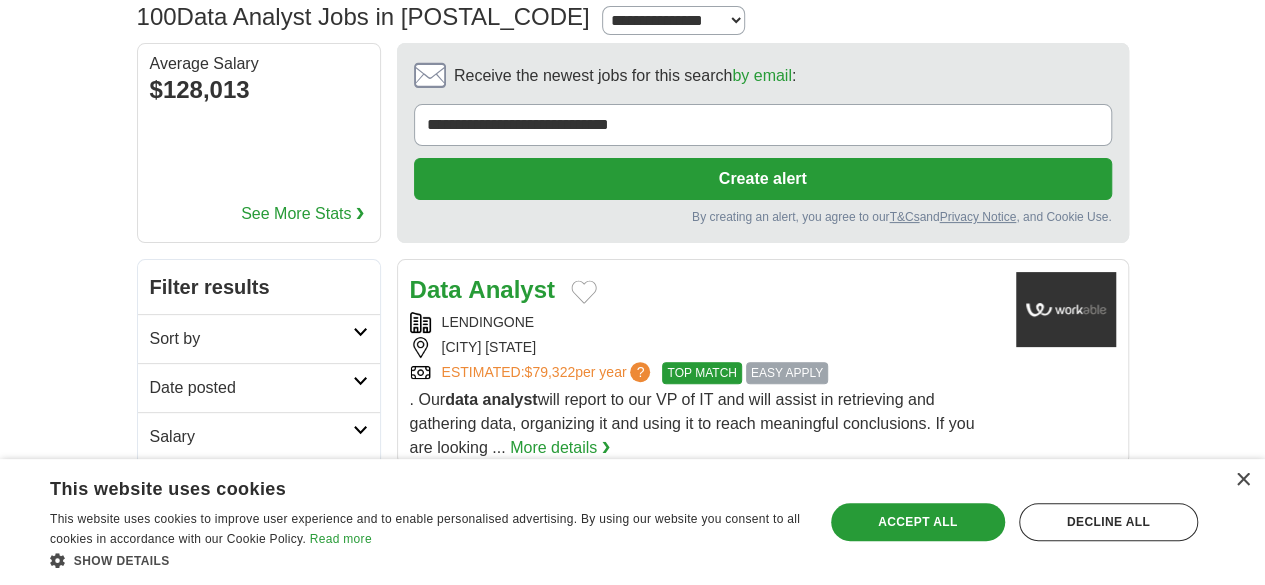 click on "Date posted" at bounding box center [251, 388] 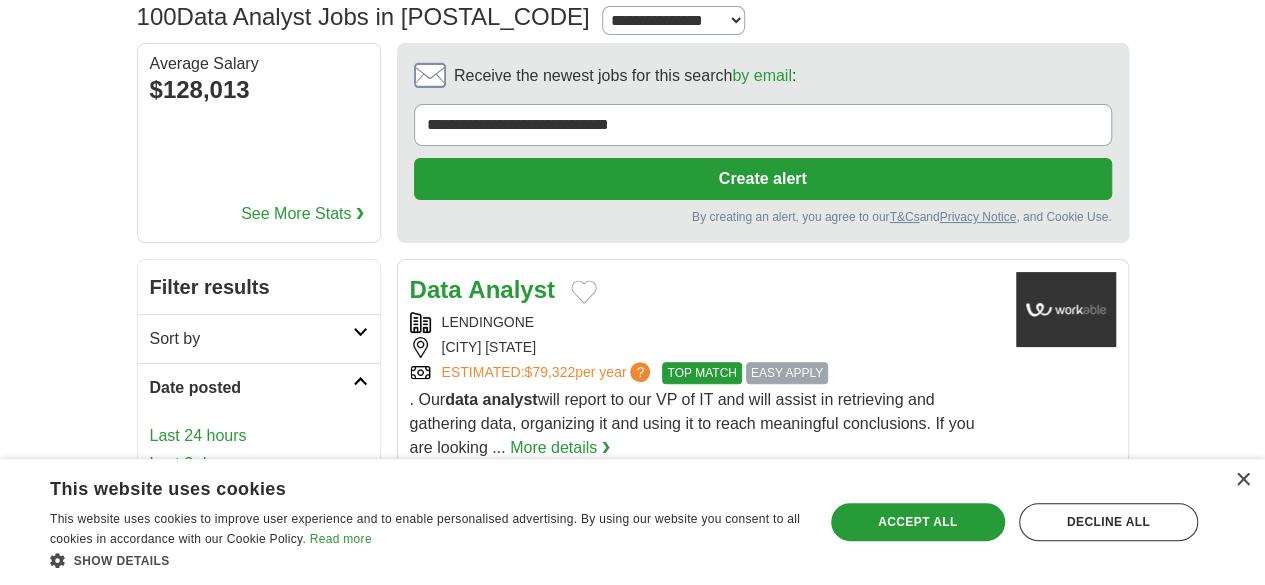 click on "Last 24 hours" at bounding box center (259, 436) 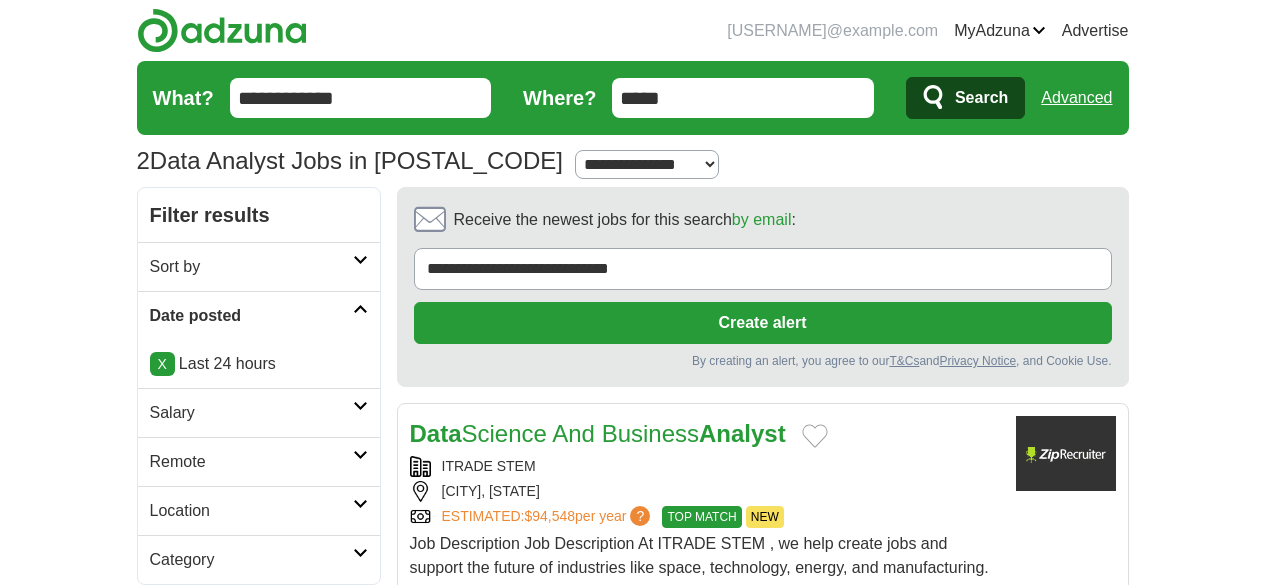 scroll, scrollTop: 0, scrollLeft: 0, axis: both 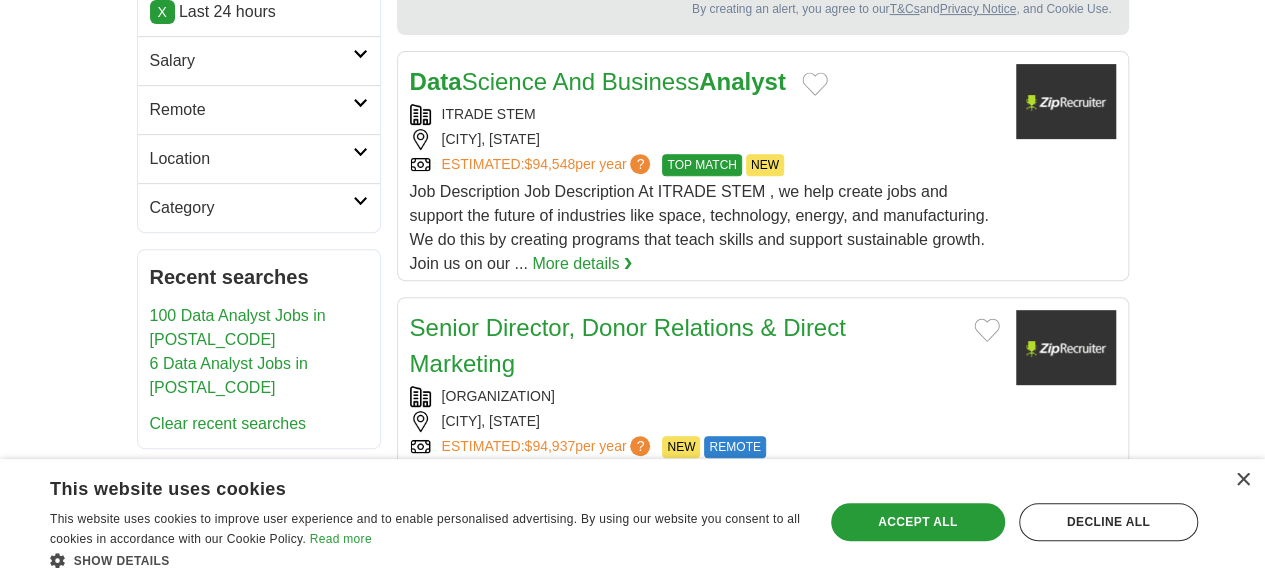 click on "100
Data Analyst Jobs in 33484" at bounding box center [238, 327] 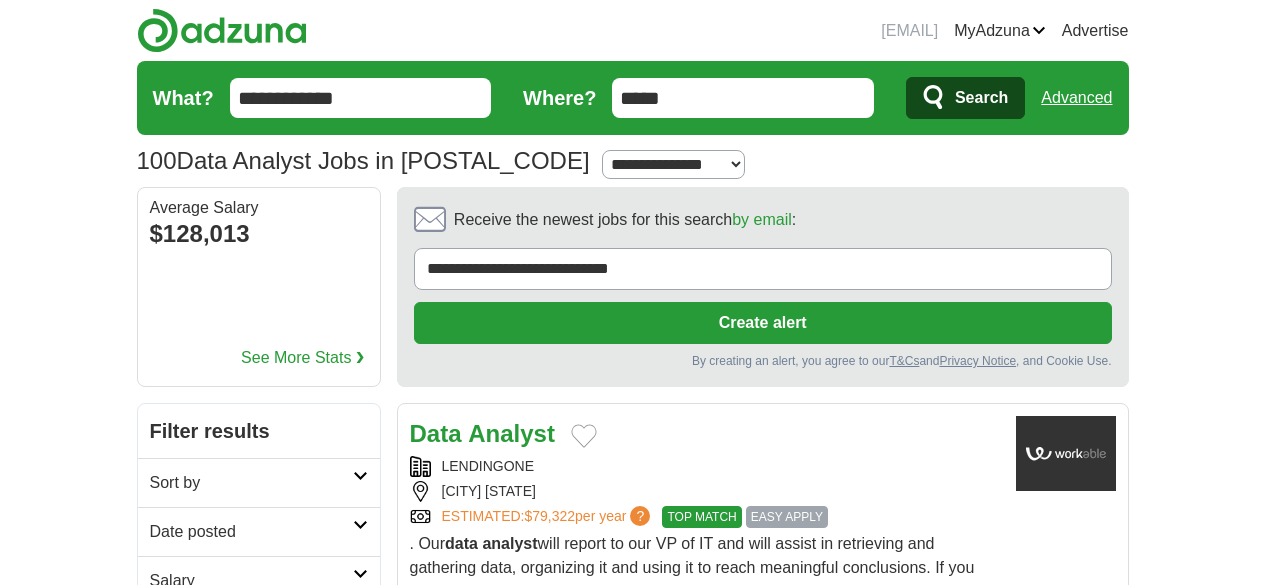 scroll, scrollTop: 0, scrollLeft: 0, axis: both 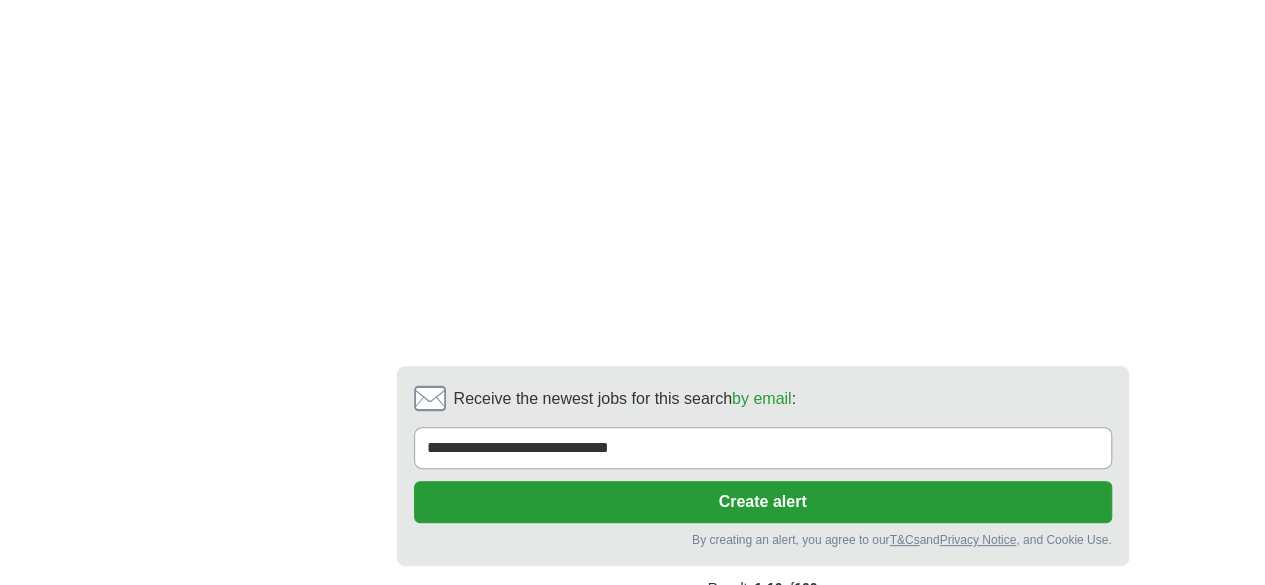 click on "2" at bounding box center [553, 632] 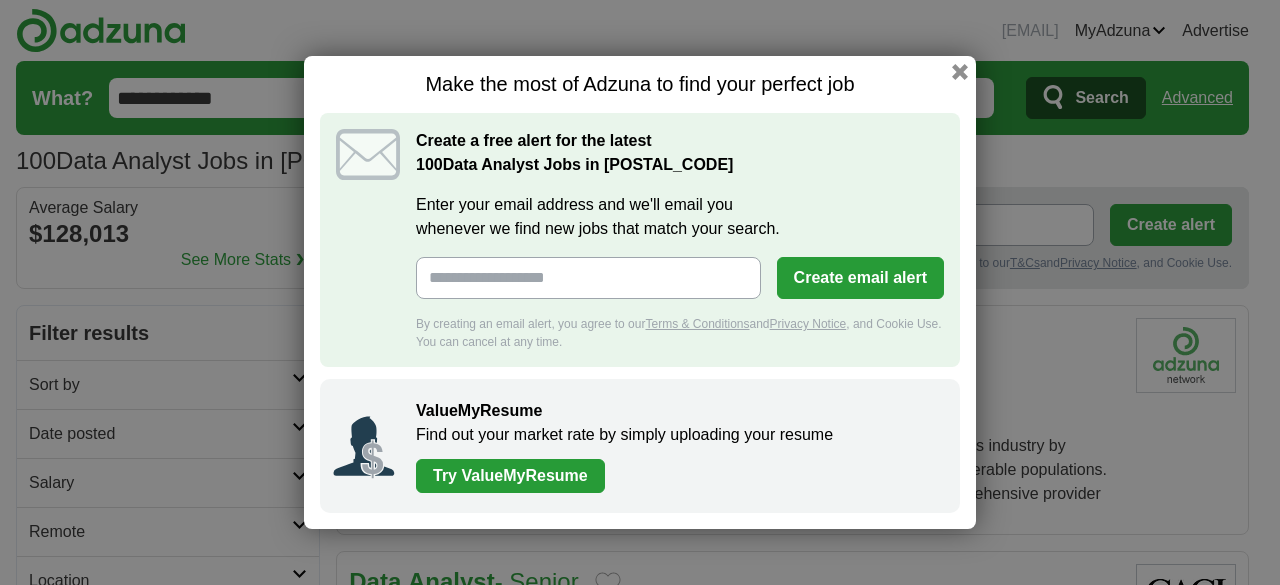 scroll, scrollTop: 0, scrollLeft: 0, axis: both 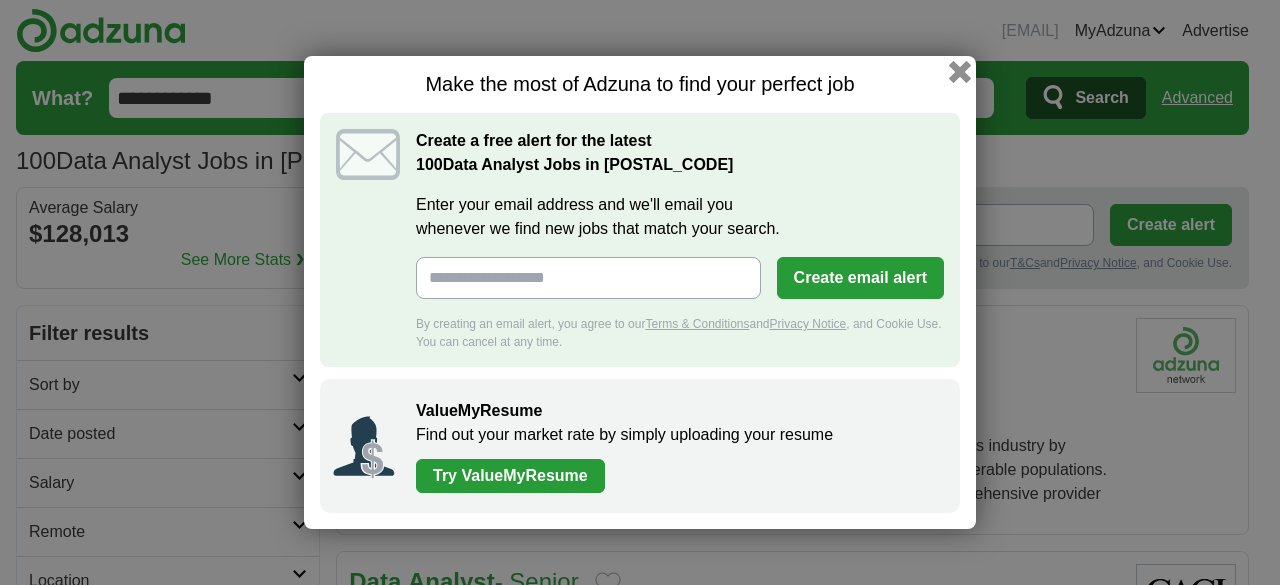 click at bounding box center (960, 72) 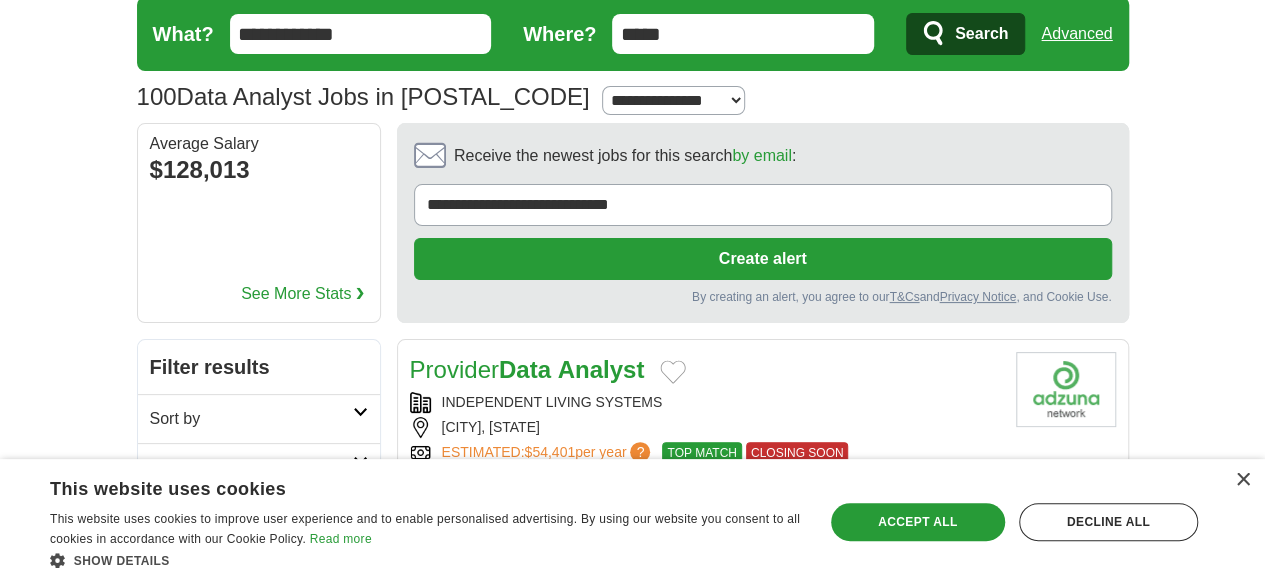 scroll, scrollTop: 65, scrollLeft: 0, axis: vertical 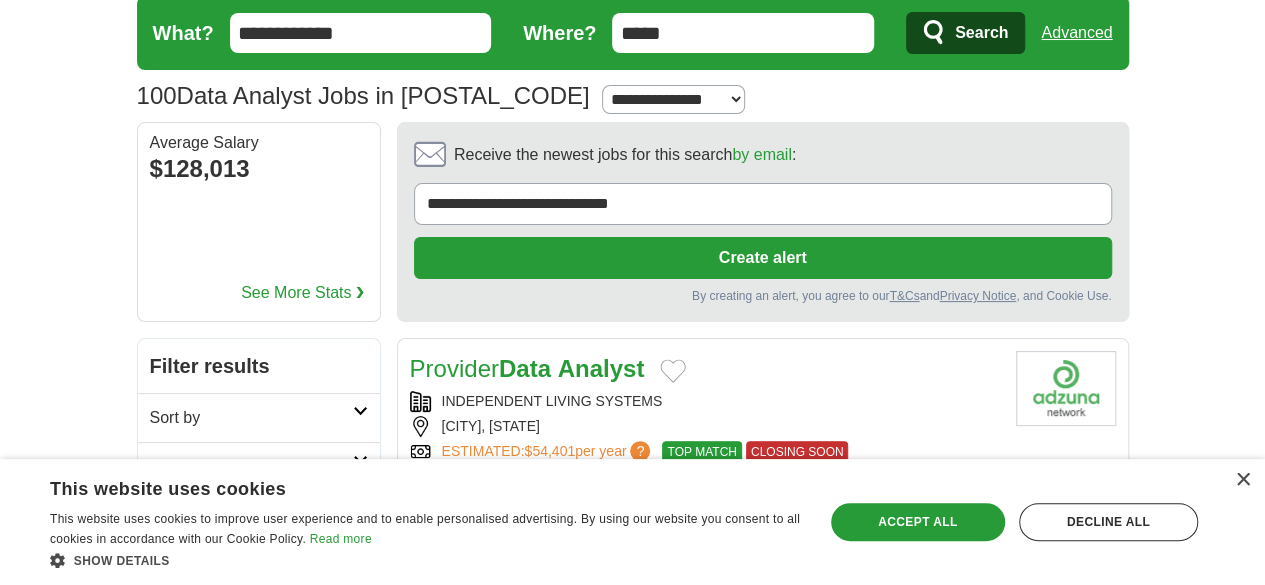 click on "Date posted" at bounding box center [259, 466] 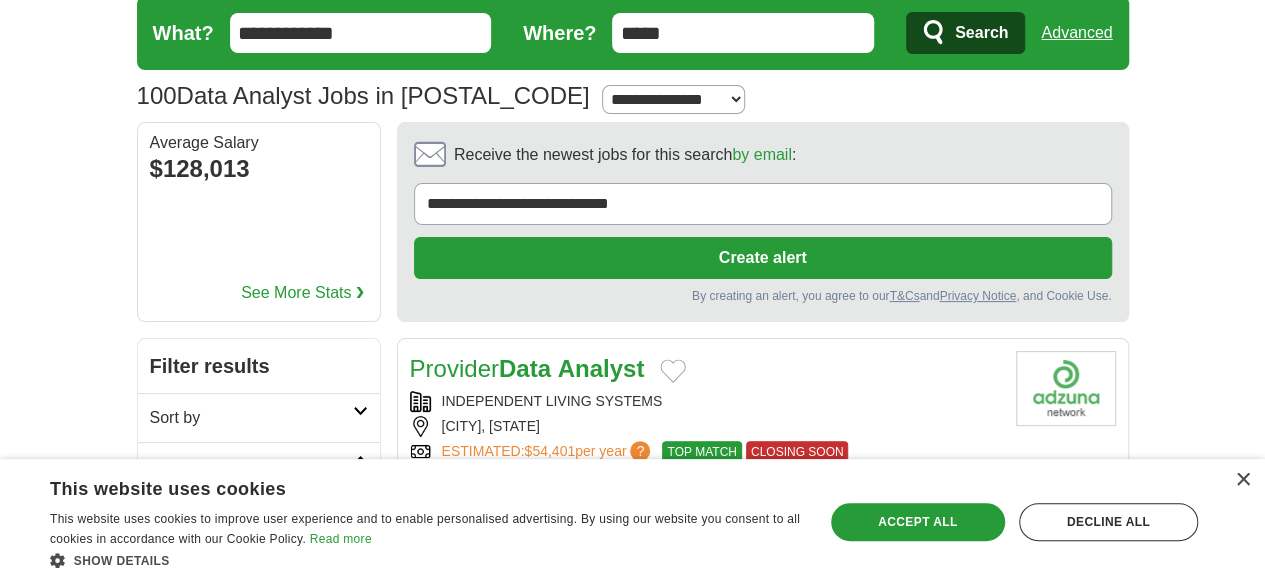 click on "Last 24 hours" at bounding box center [259, 515] 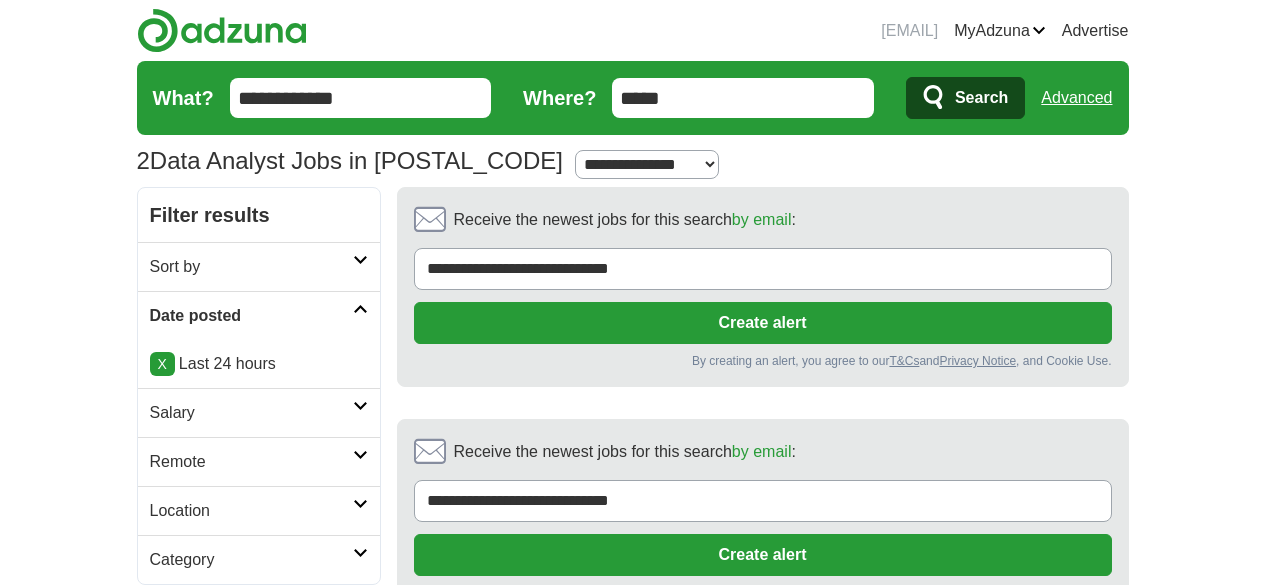 scroll, scrollTop: 0, scrollLeft: 0, axis: both 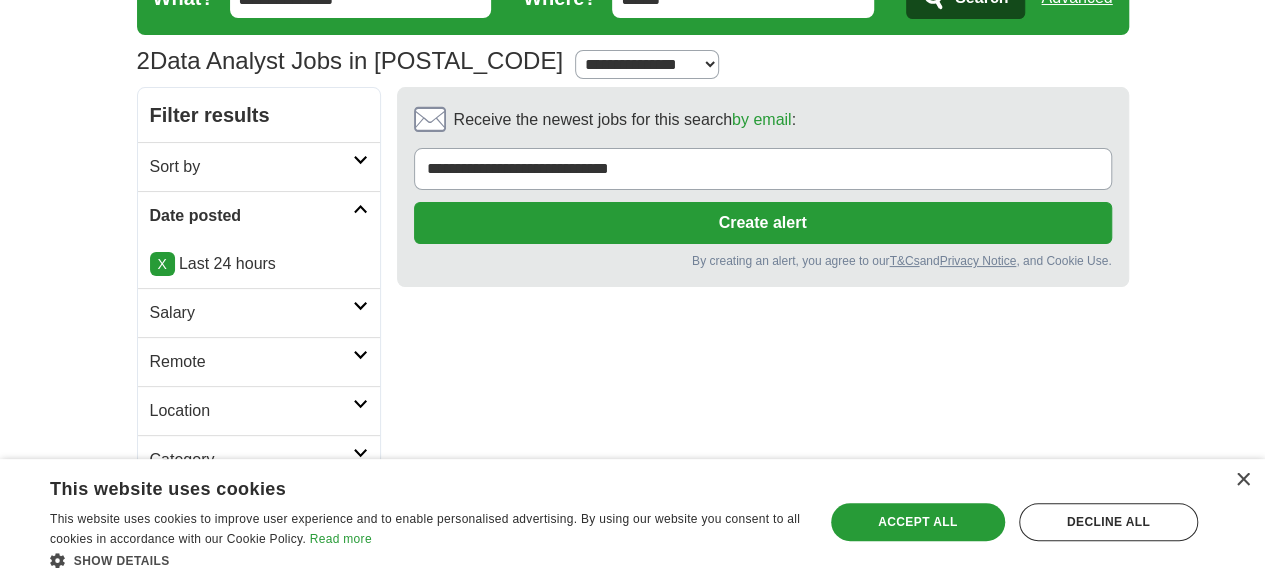 click on "Remote" at bounding box center [251, 362] 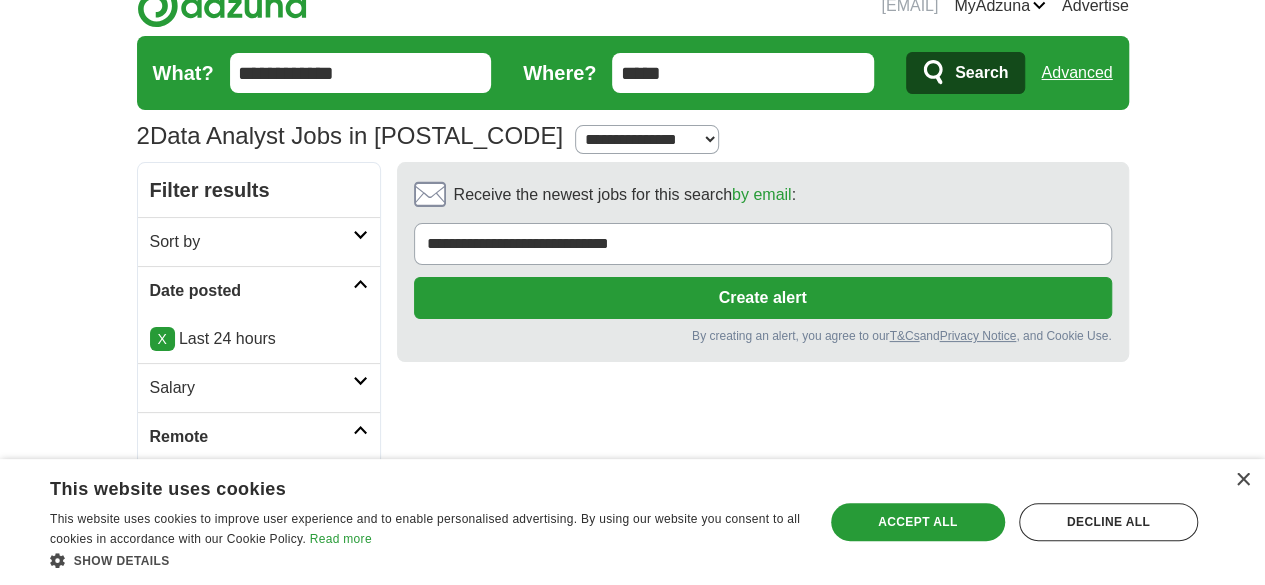 scroll, scrollTop: 0, scrollLeft: 0, axis: both 